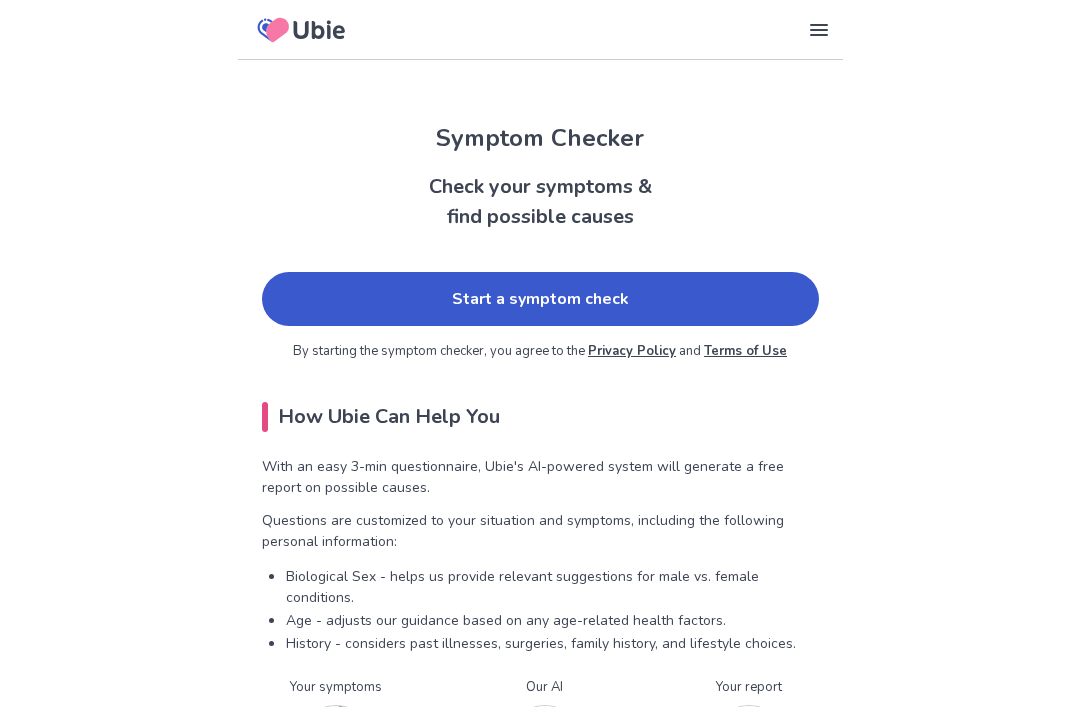 scroll, scrollTop: 0, scrollLeft: 0, axis: both 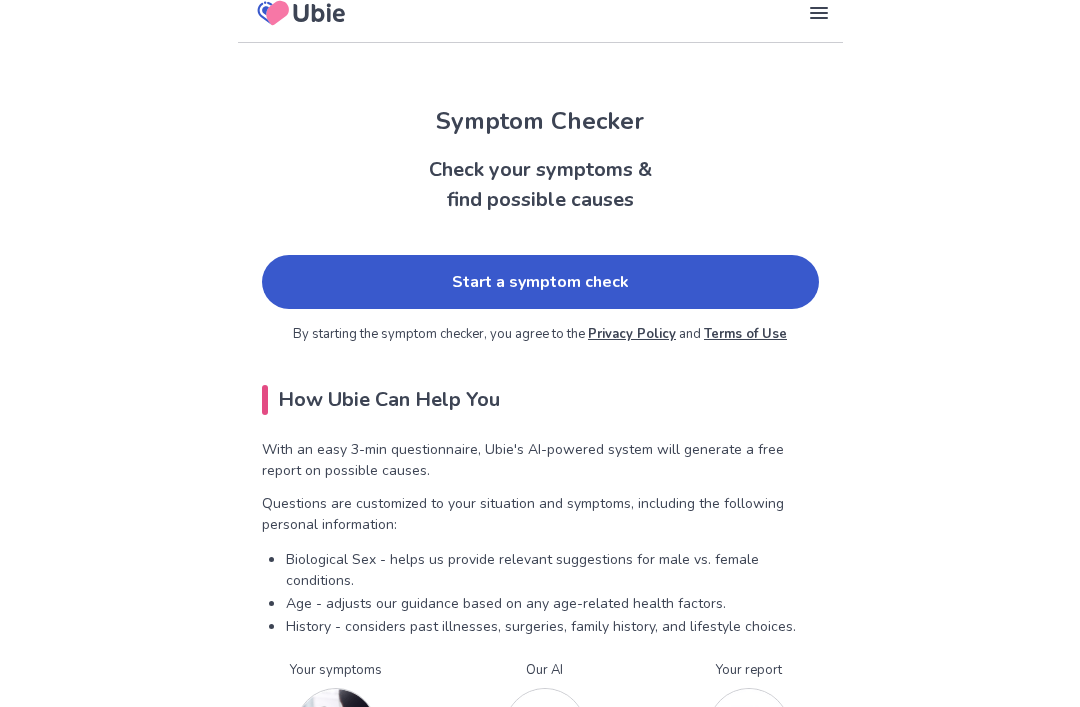 click on "Start a symptom check" at bounding box center [540, 282] 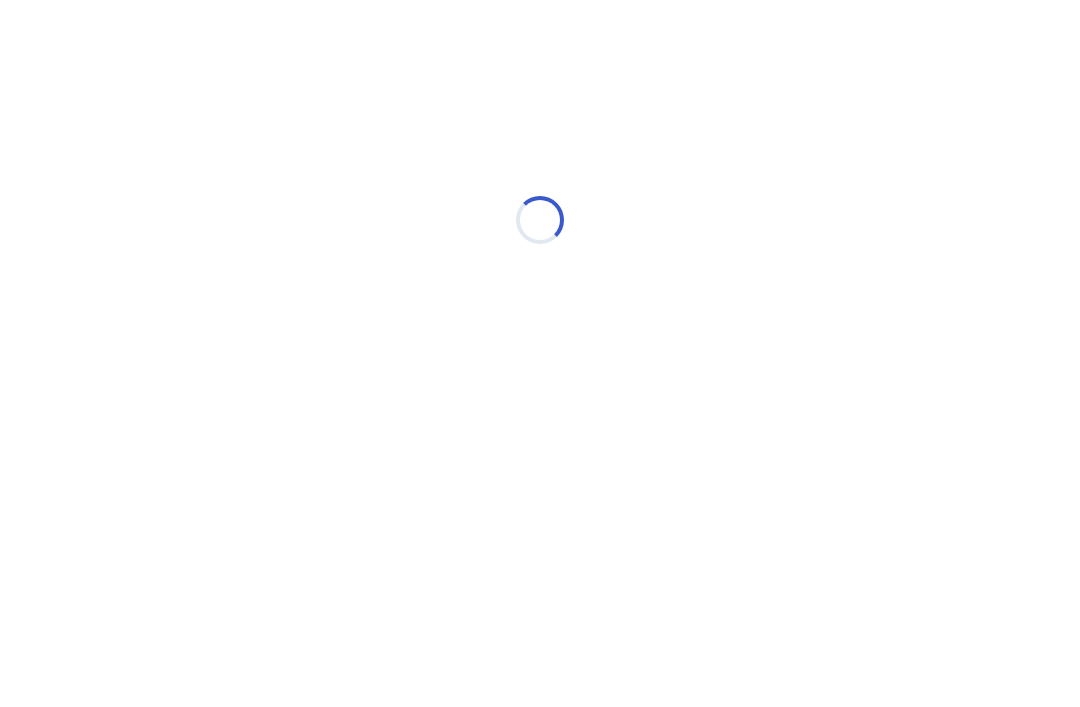 scroll, scrollTop: 0, scrollLeft: 0, axis: both 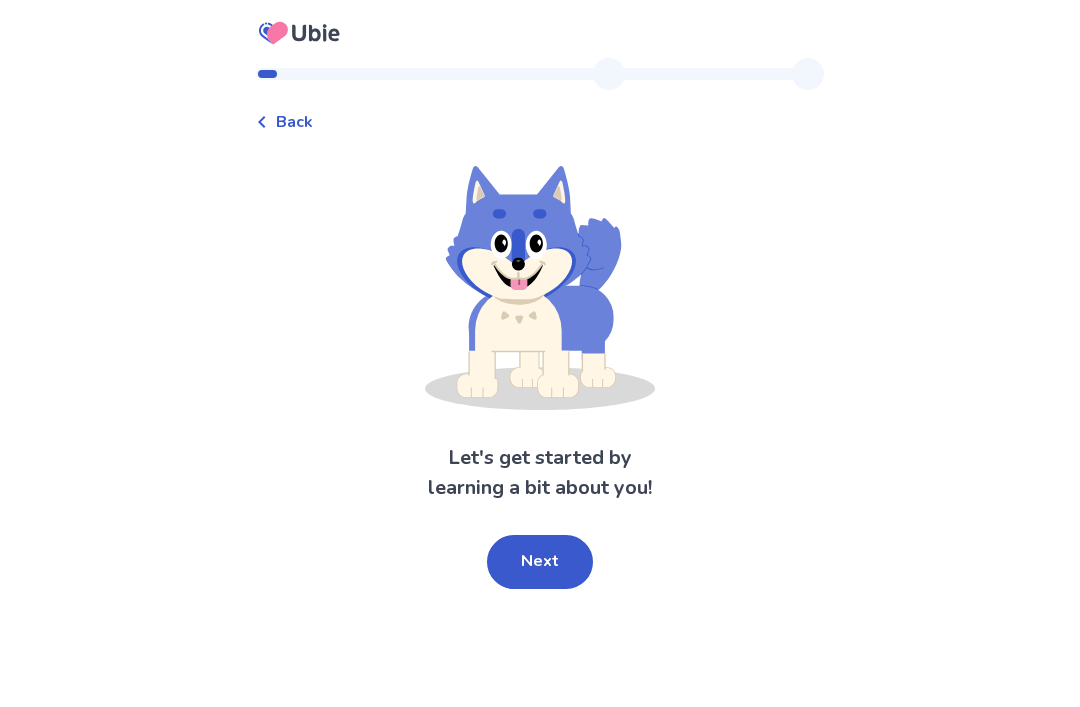 click on "Next" at bounding box center (540, 562) 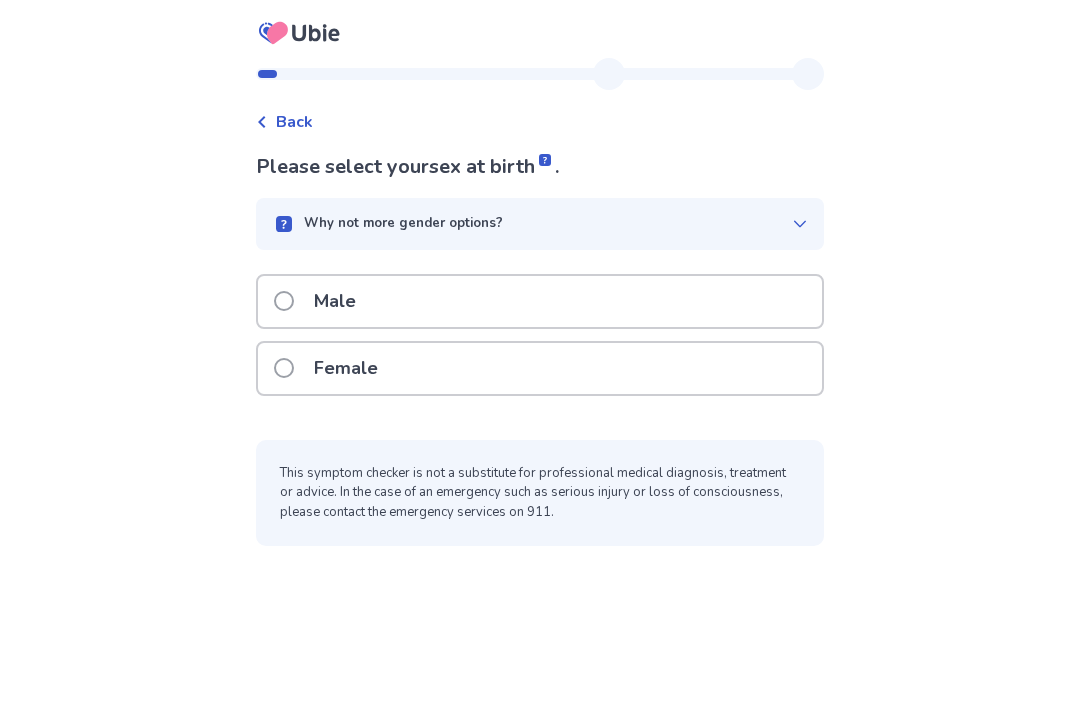 click at bounding box center (284, 368) 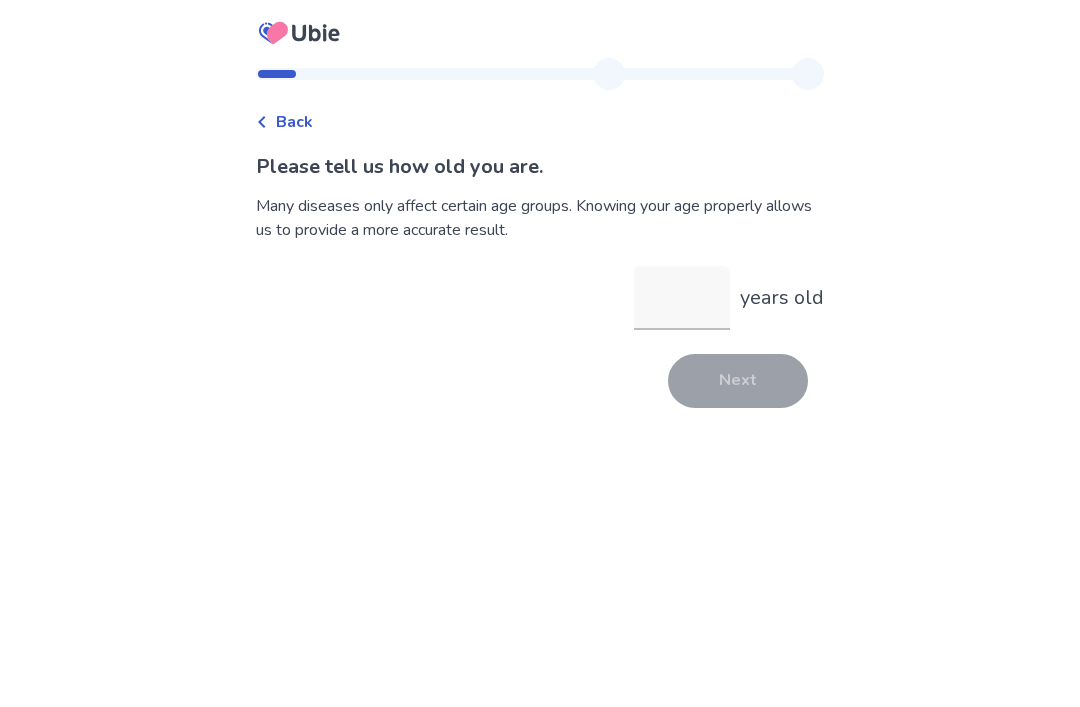 click on "years old" at bounding box center (682, 298) 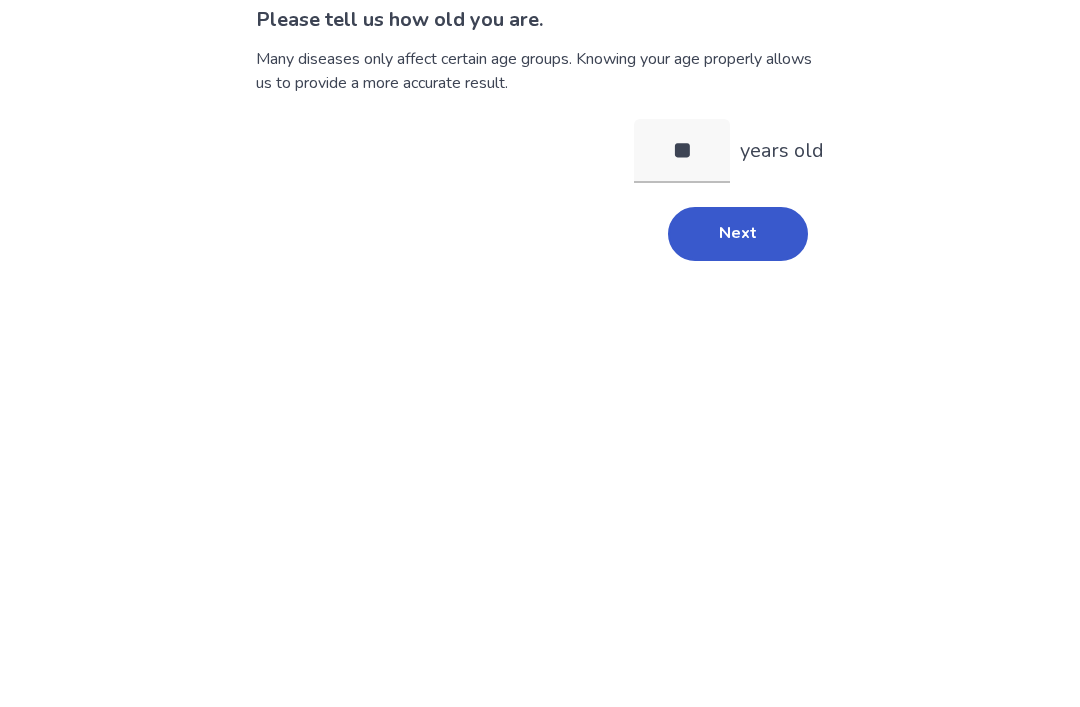 click on "Next" at bounding box center (738, 381) 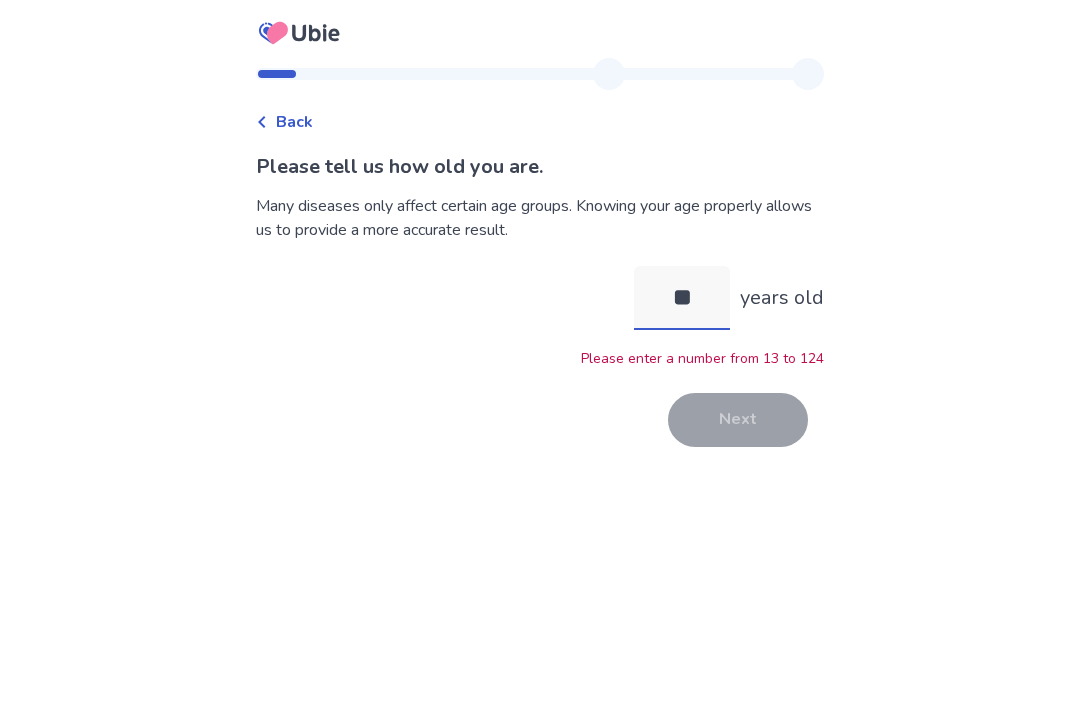 click on "**" at bounding box center [682, 298] 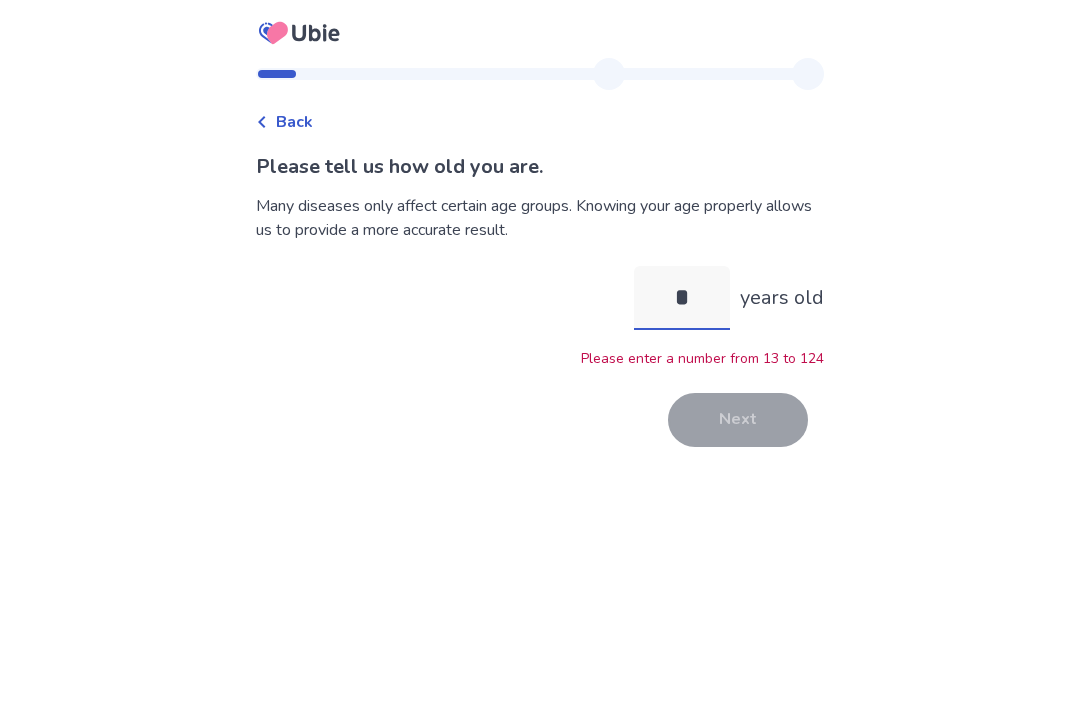 click on "*" at bounding box center [682, 298] 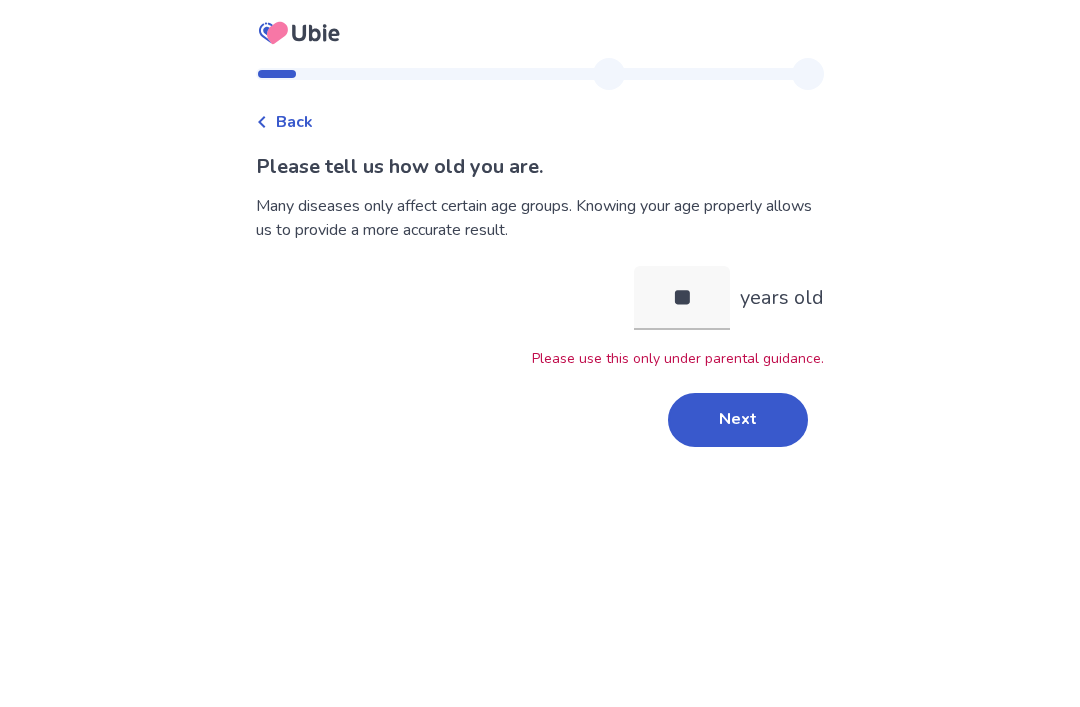 click on "Next" at bounding box center [738, 420] 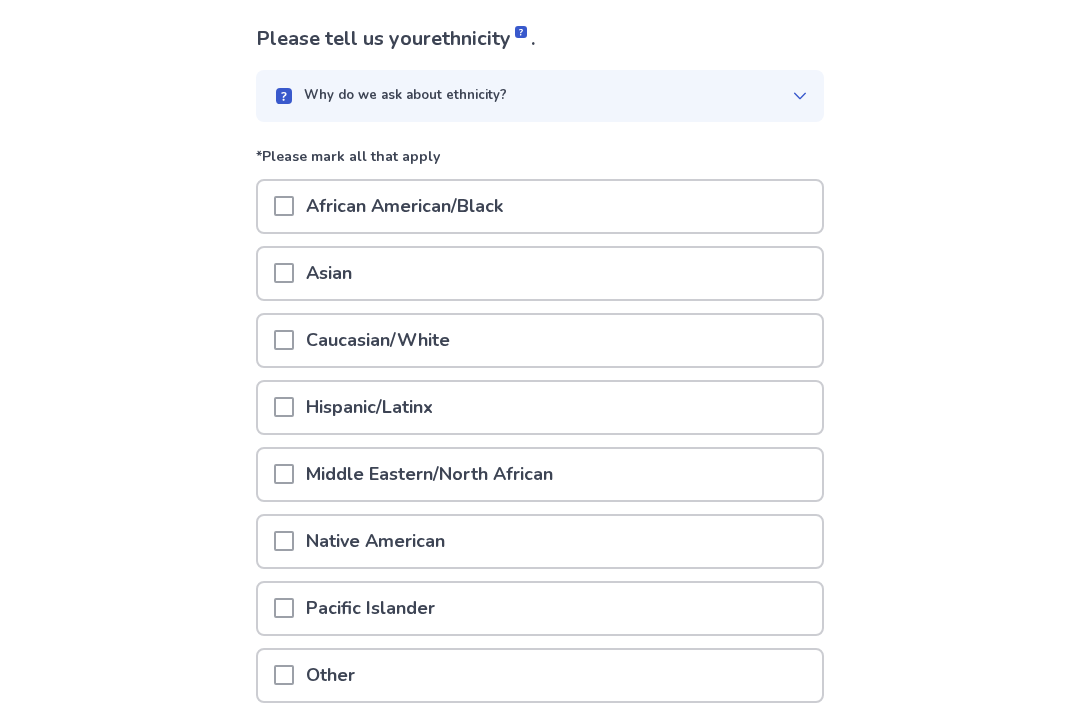 scroll, scrollTop: 128, scrollLeft: 0, axis: vertical 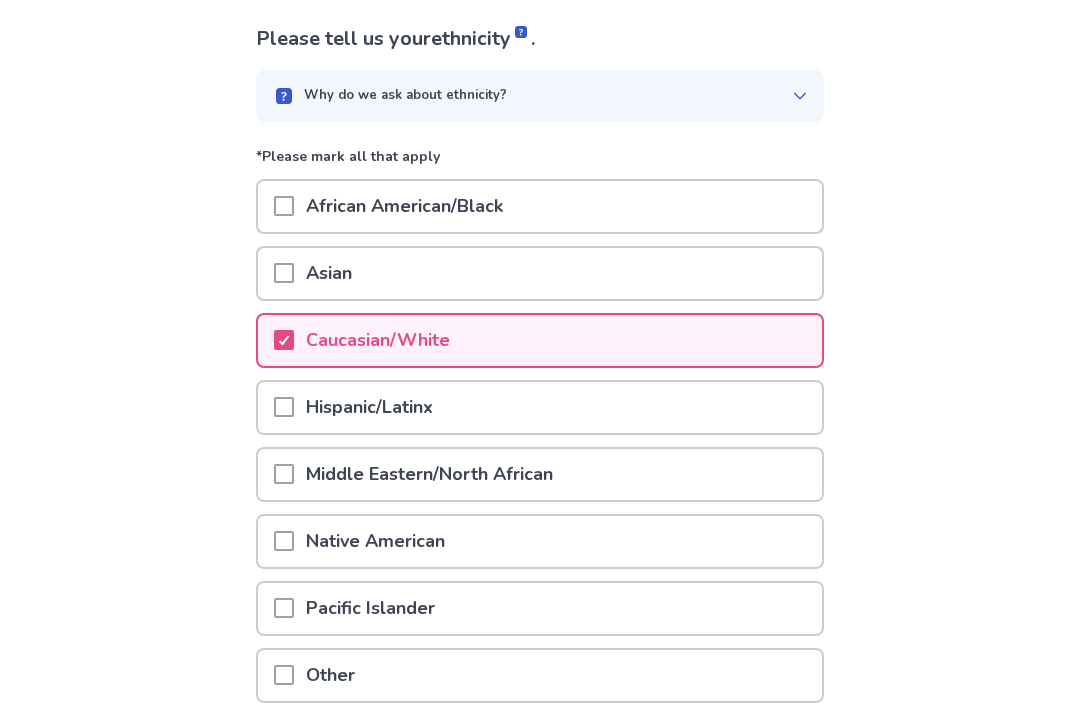click on "Next" at bounding box center (738, 766) 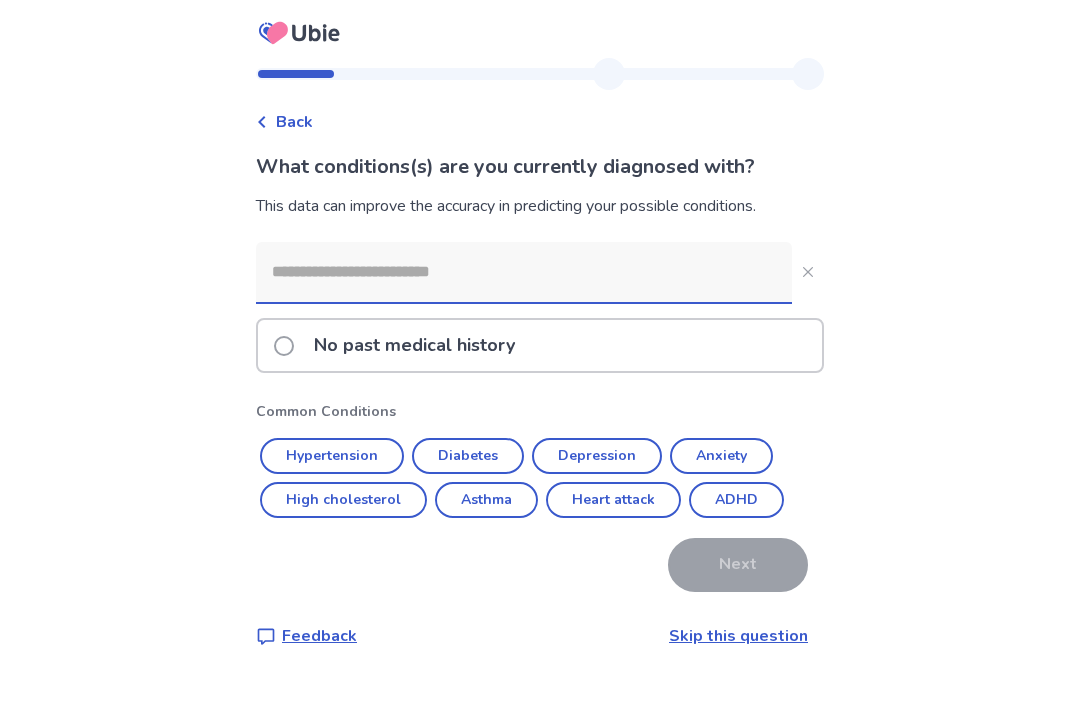 click at bounding box center (284, 346) 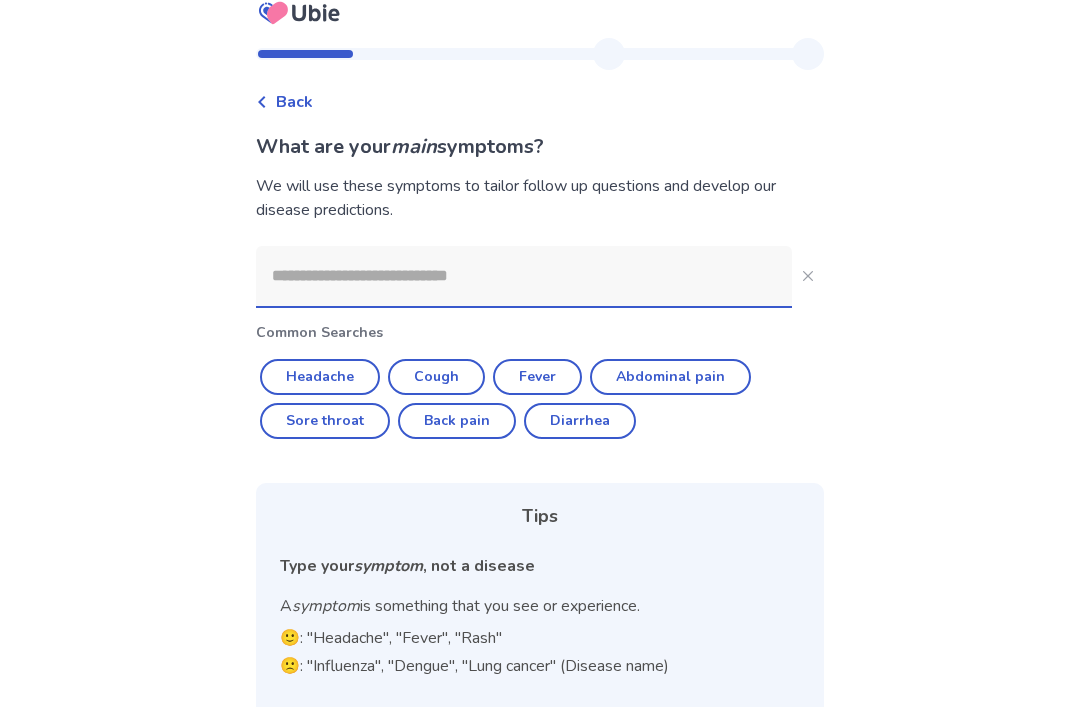 scroll, scrollTop: 21, scrollLeft: 0, axis: vertical 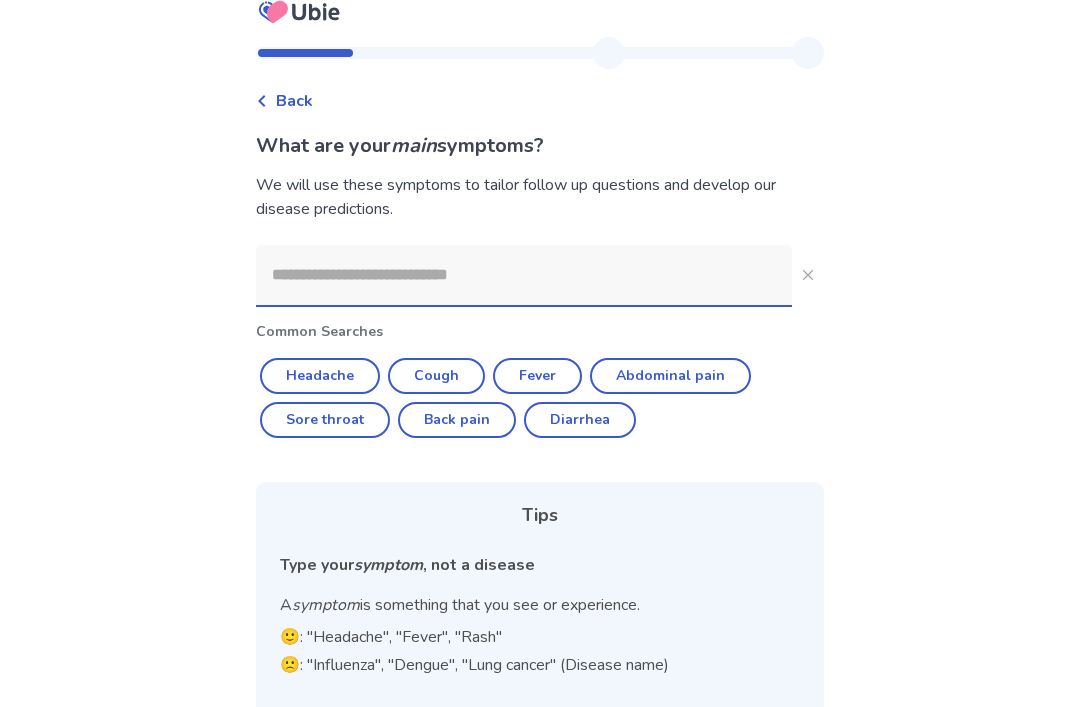 click on "Abdominal pain" 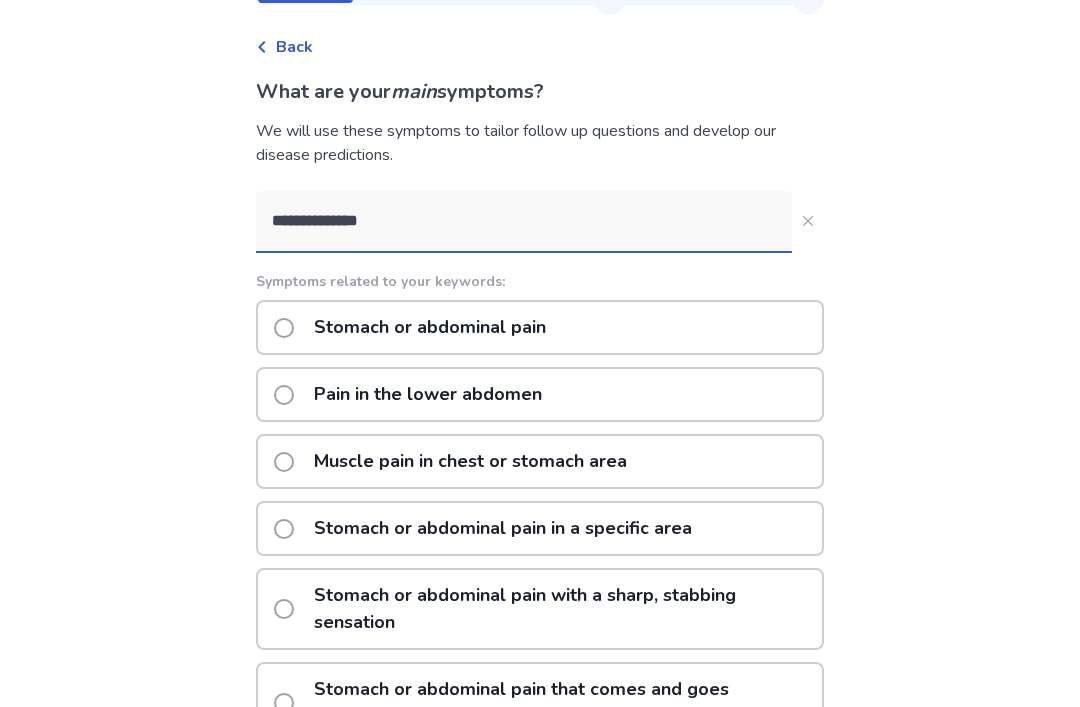 scroll, scrollTop: 0, scrollLeft: 0, axis: both 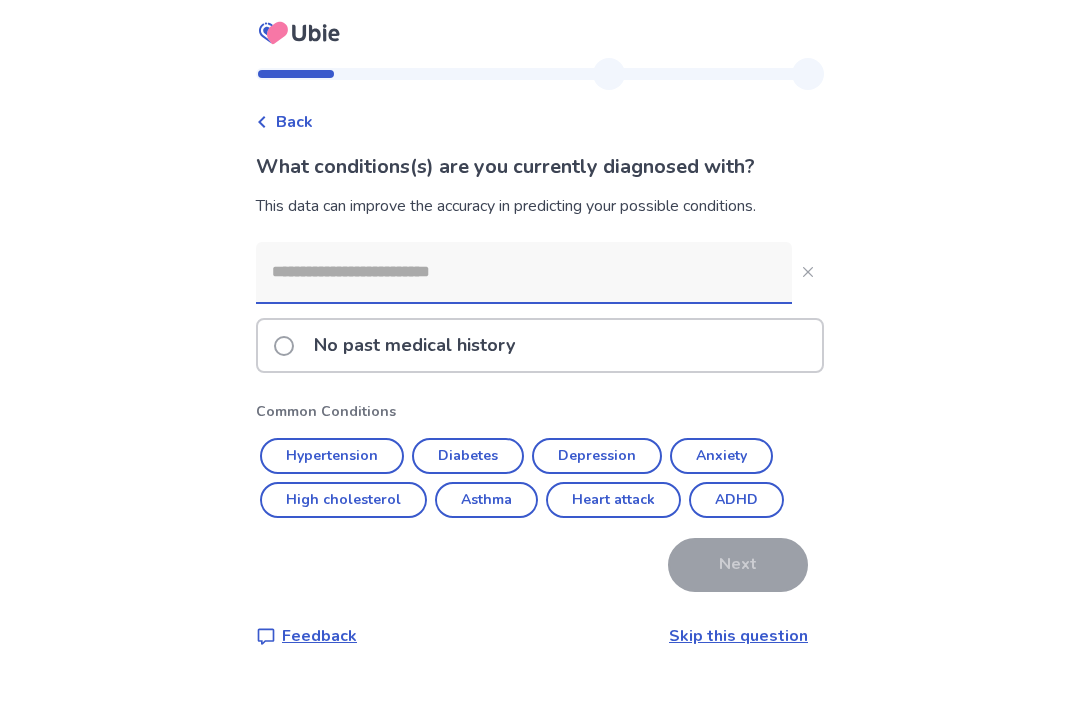 click on "No past medical history" at bounding box center (400, 345) 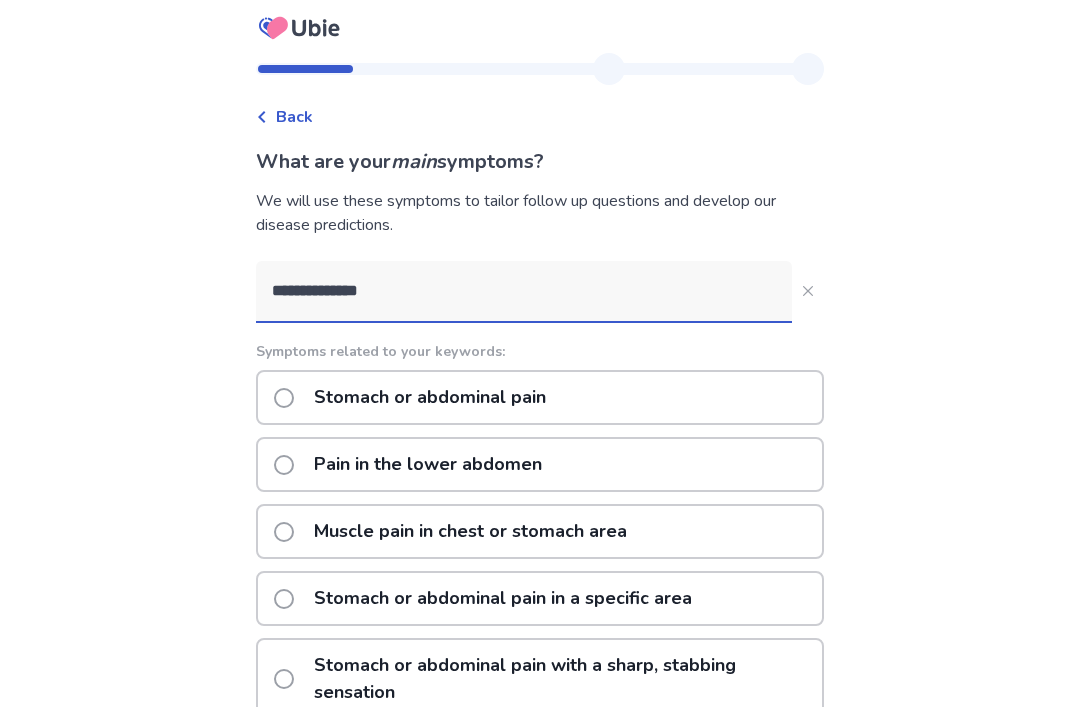 scroll, scrollTop: 0, scrollLeft: 0, axis: both 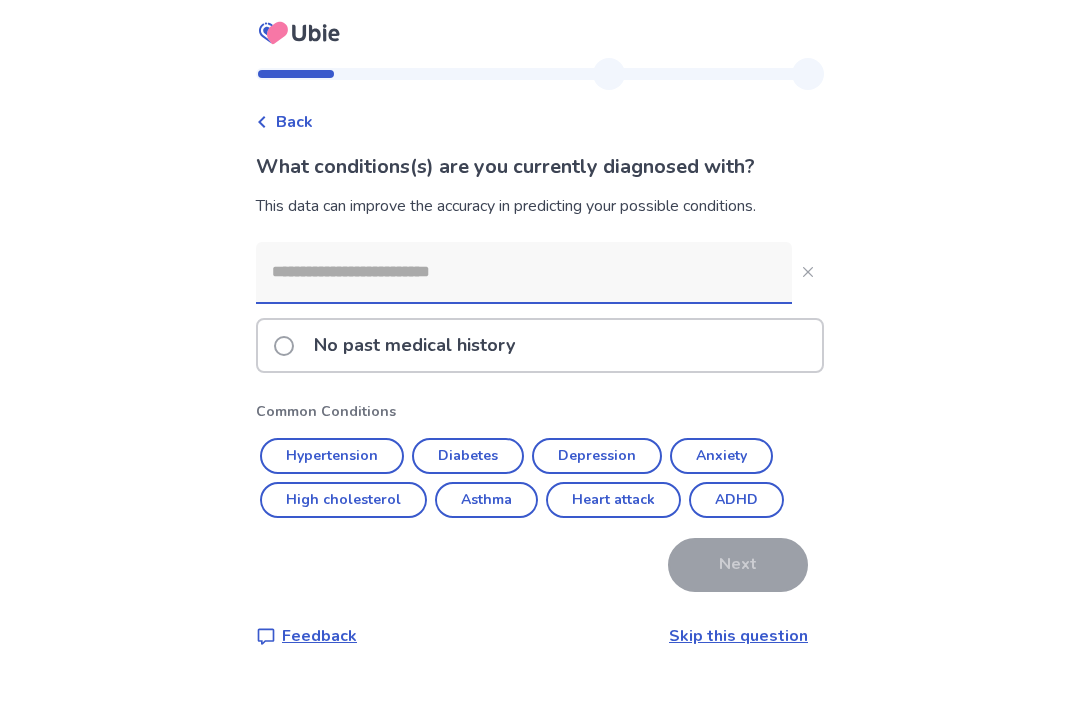 click at bounding box center [284, 346] 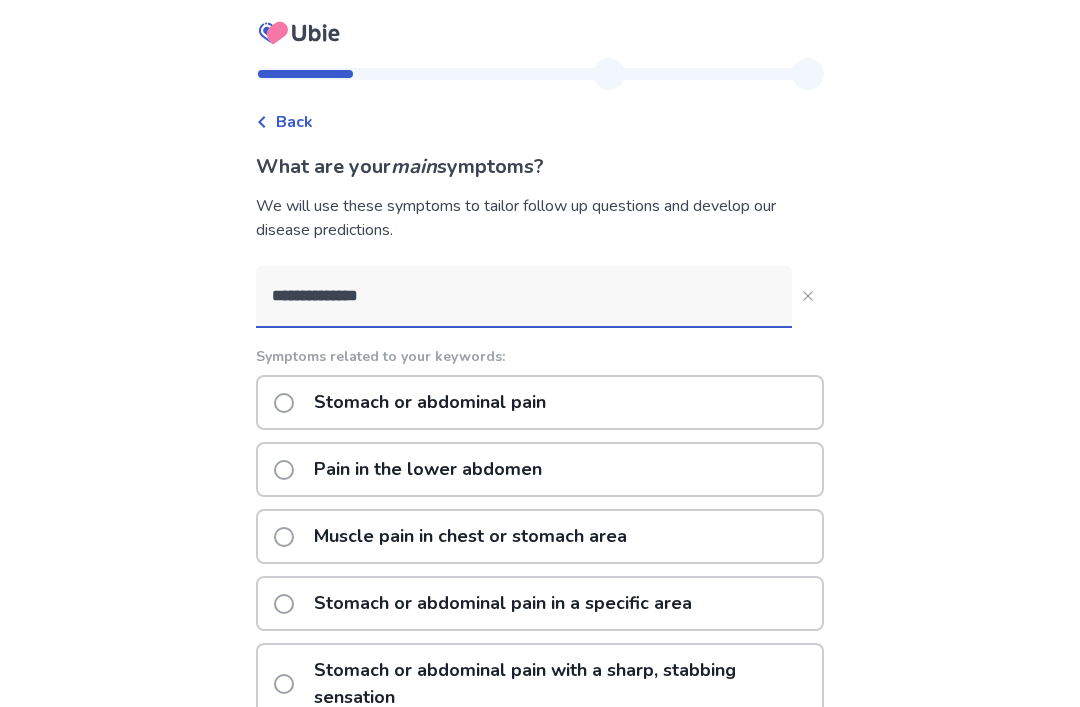 click on "**********" 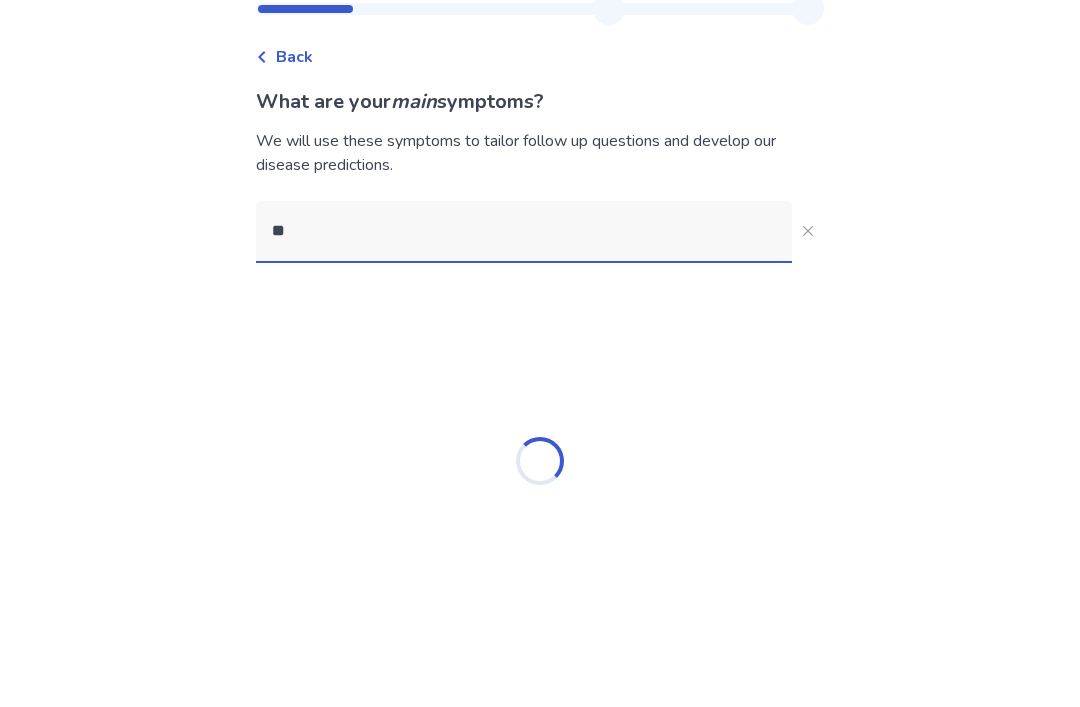 type on "*" 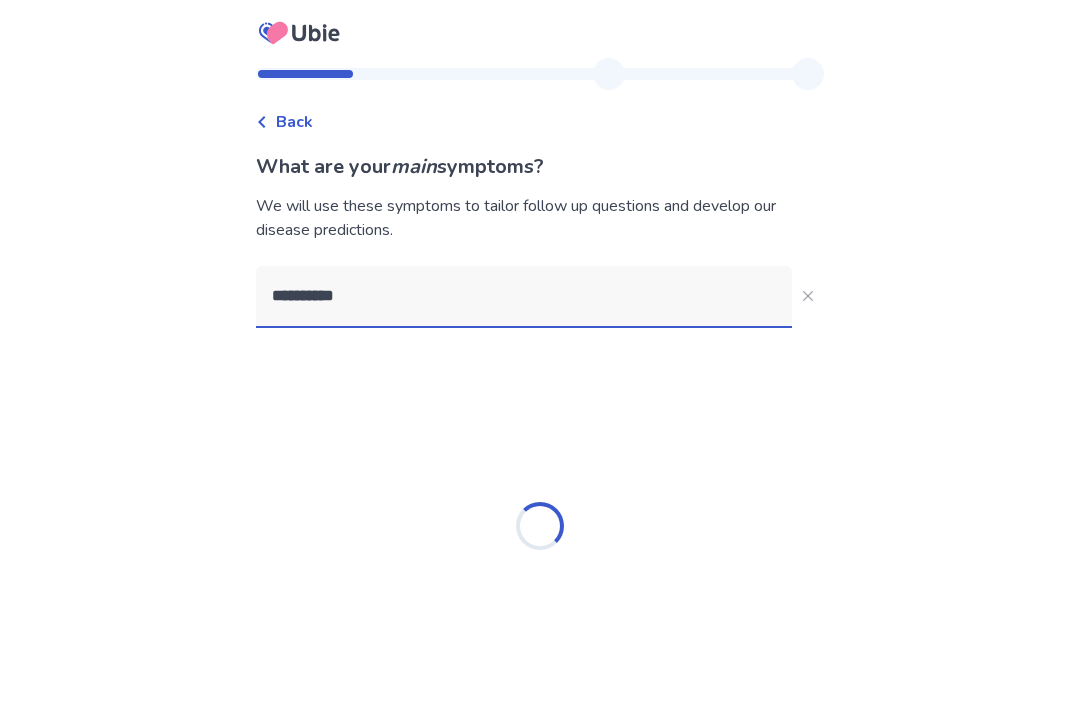 type on "**********" 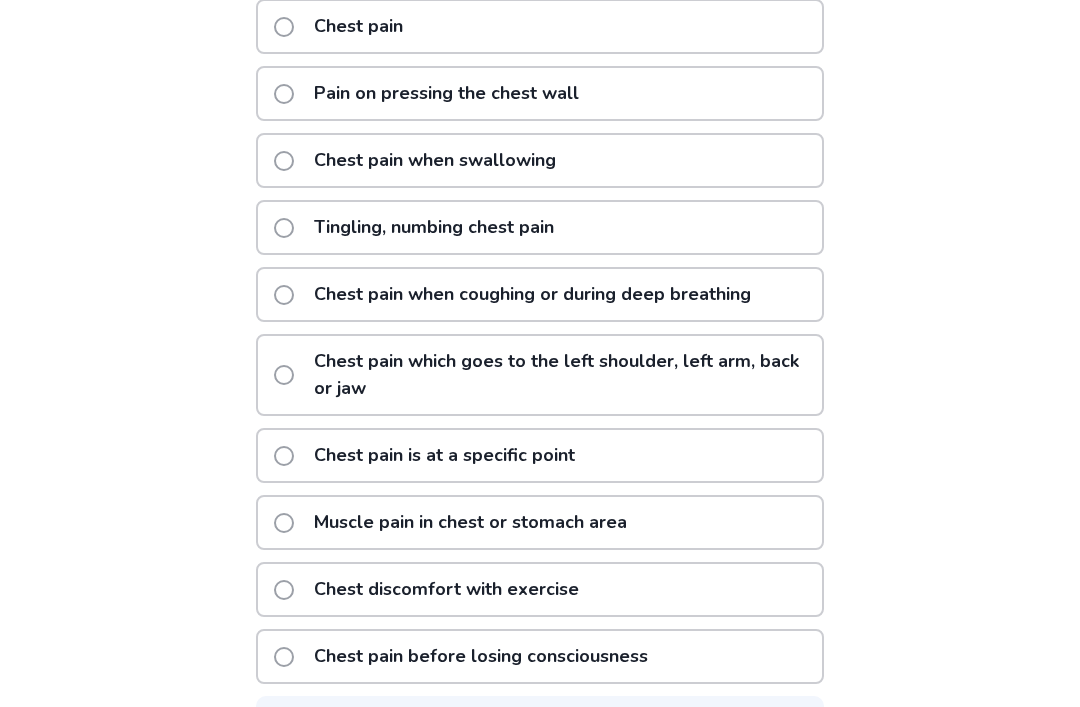 scroll, scrollTop: 389, scrollLeft: 0, axis: vertical 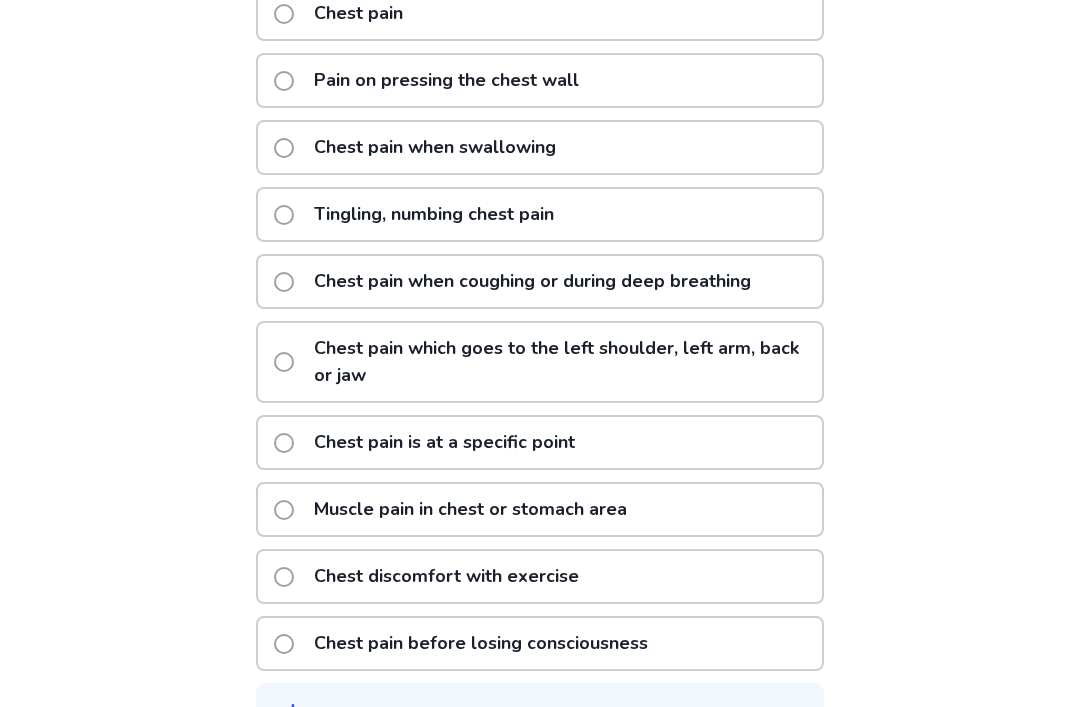 click 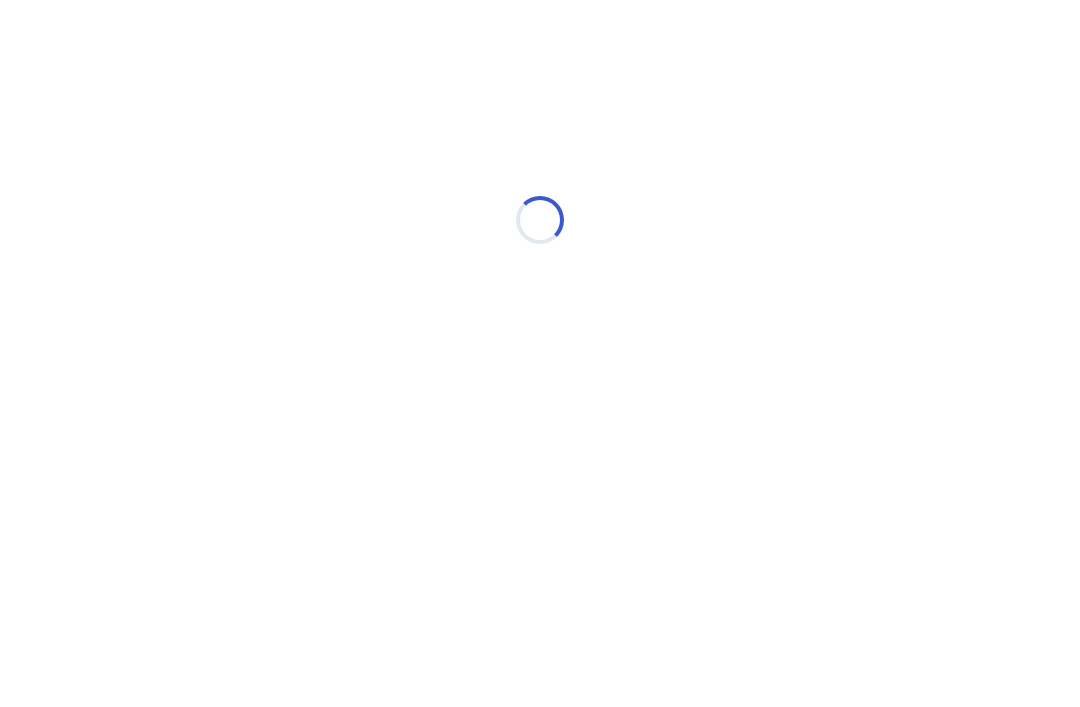 scroll, scrollTop: 0, scrollLeft: 0, axis: both 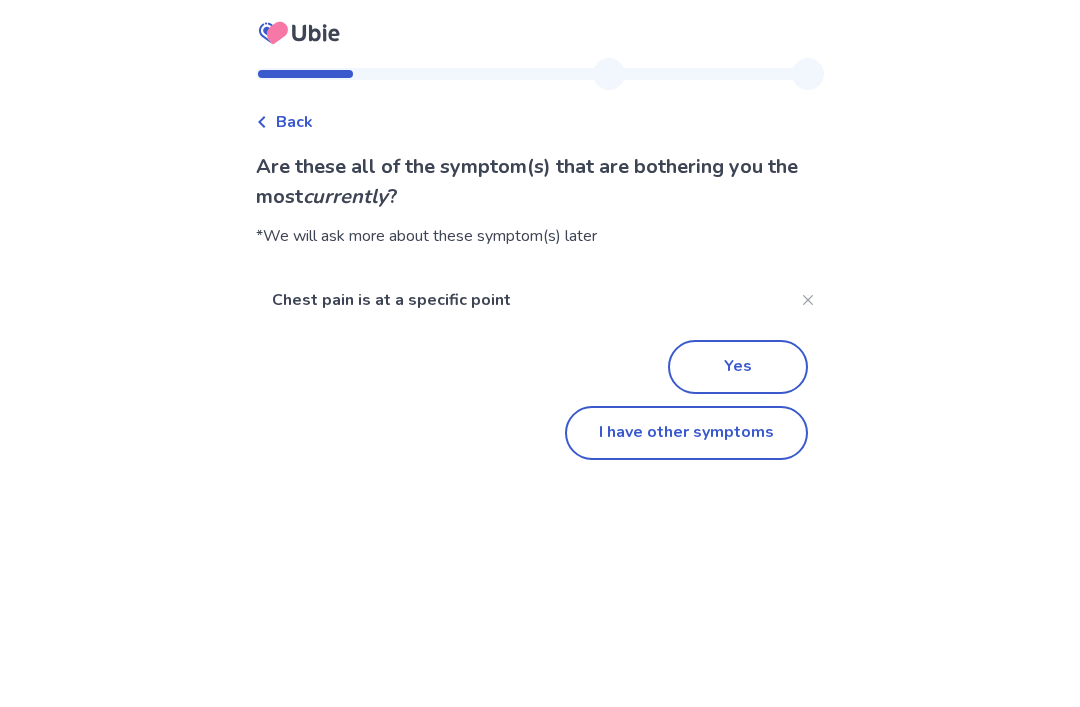click on "I have other symptoms" 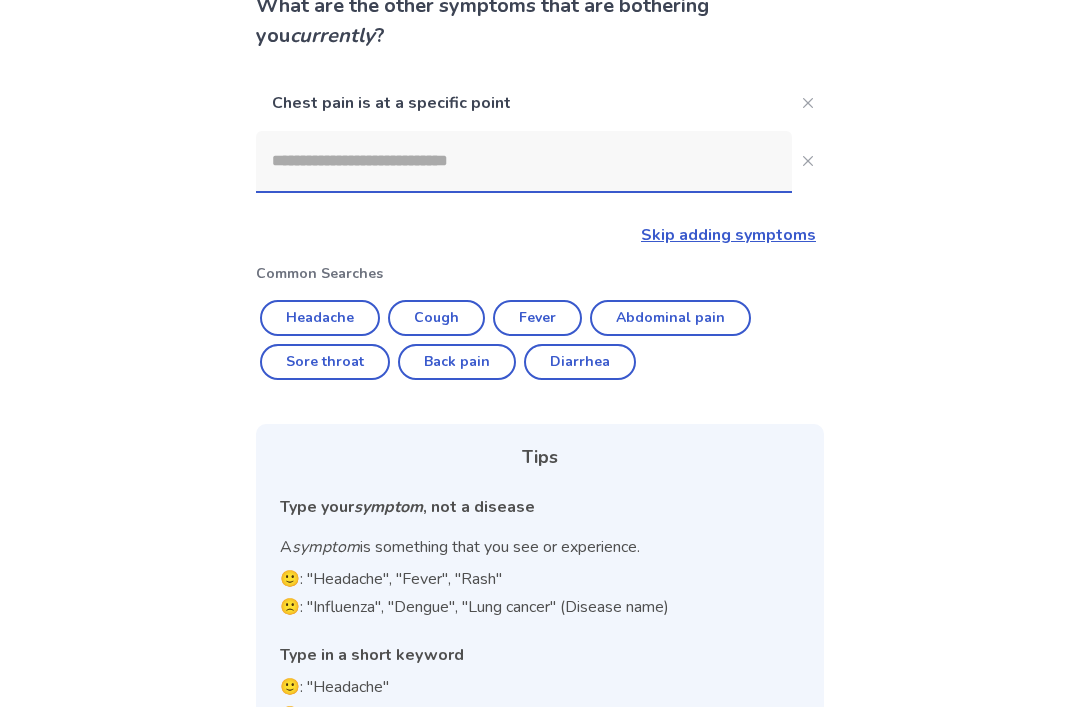 scroll, scrollTop: 159, scrollLeft: 0, axis: vertical 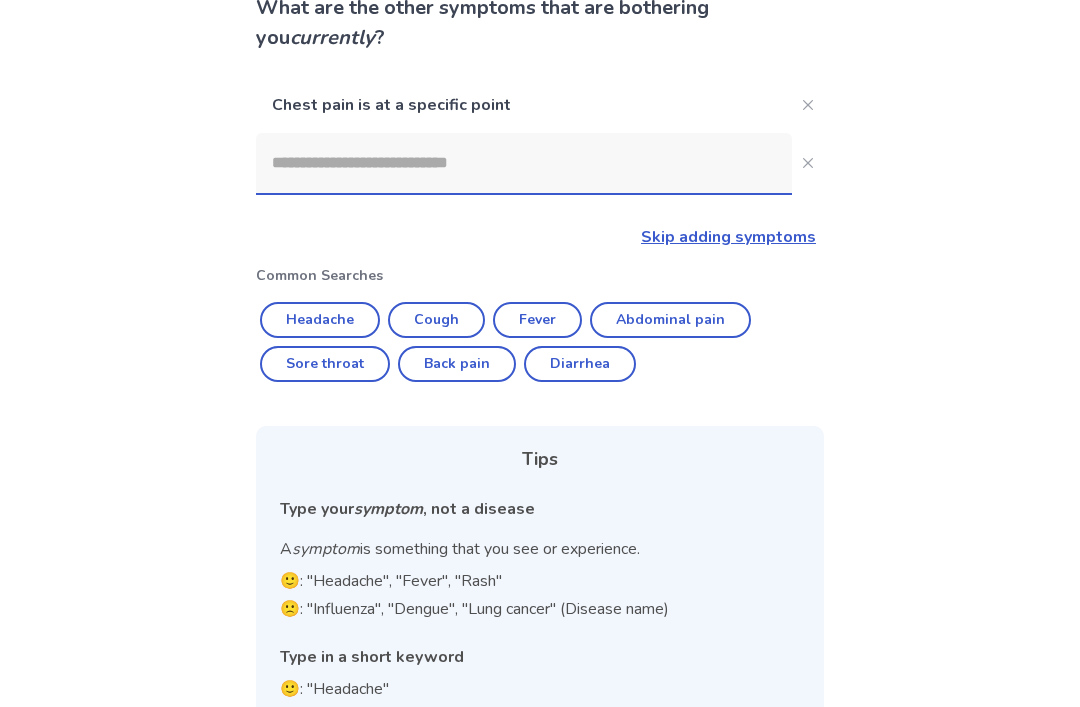 click 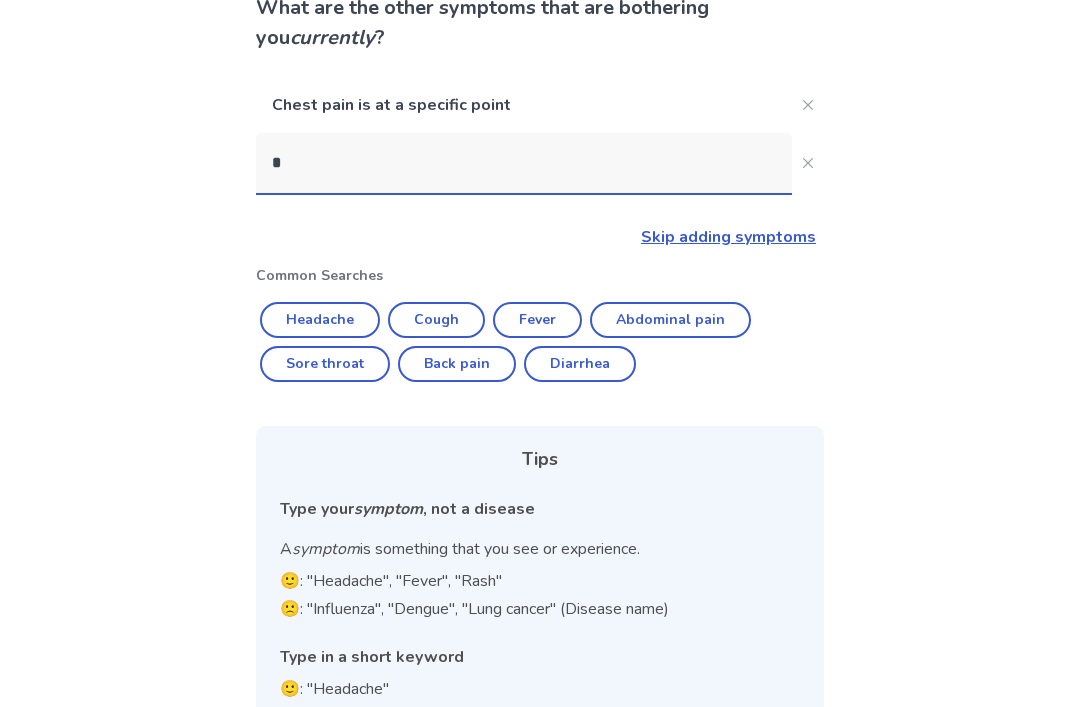 scroll, scrollTop: 125, scrollLeft: 0, axis: vertical 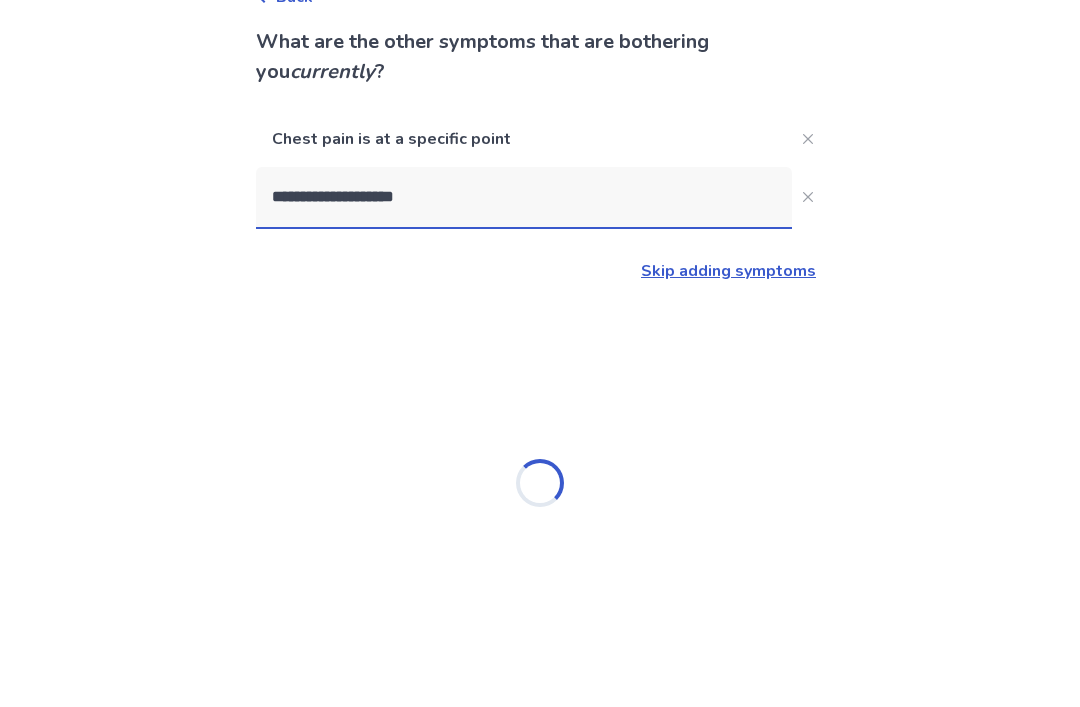 type on "**********" 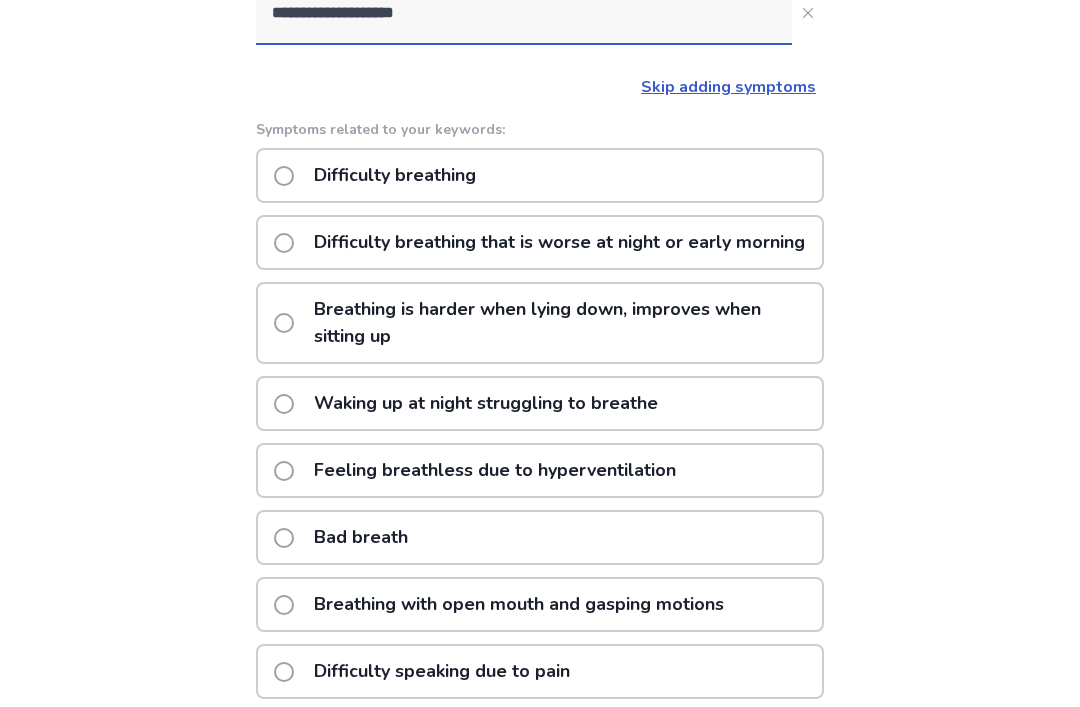 scroll, scrollTop: 308, scrollLeft: 0, axis: vertical 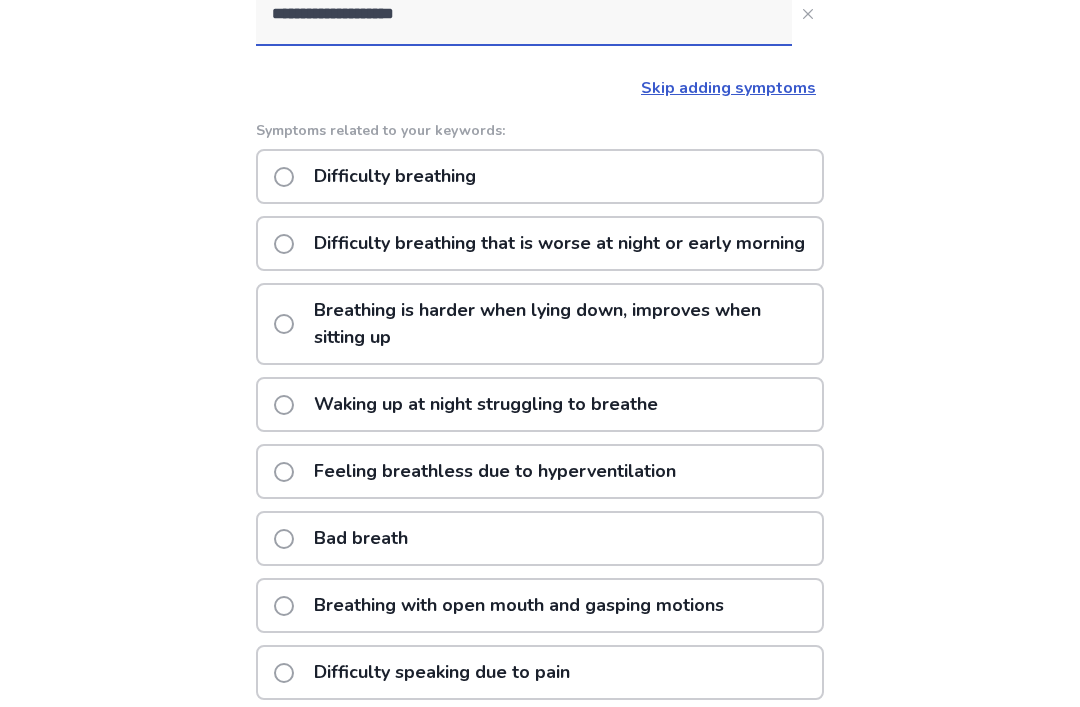 click on "Difficulty breathing" 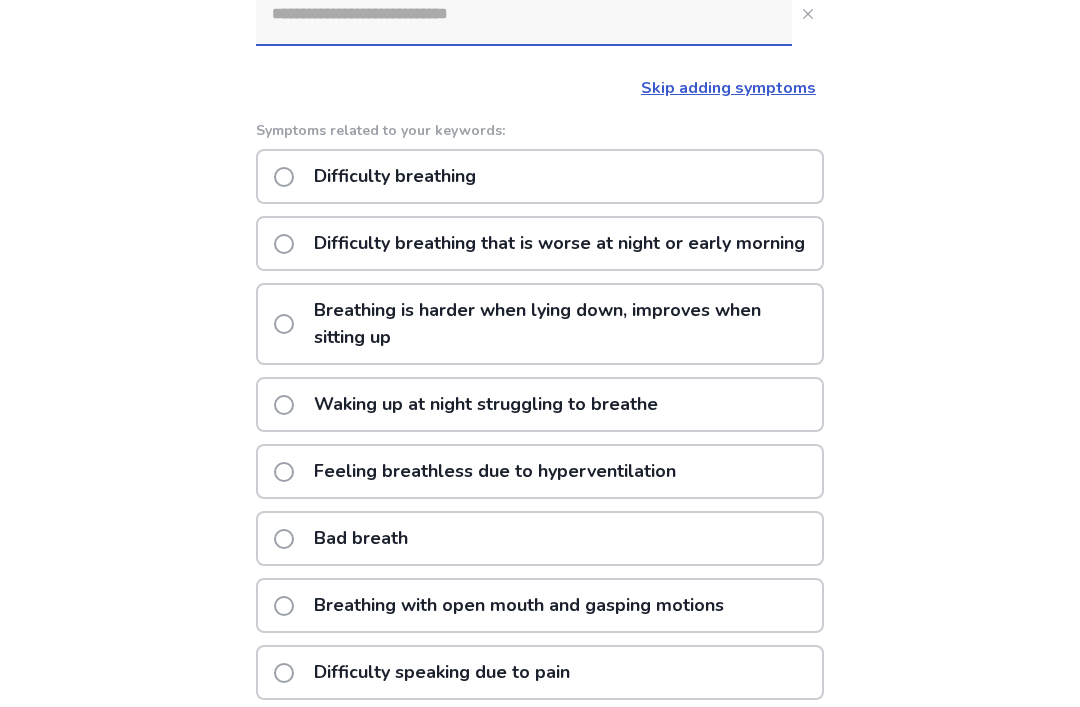 scroll, scrollTop: 0, scrollLeft: 0, axis: both 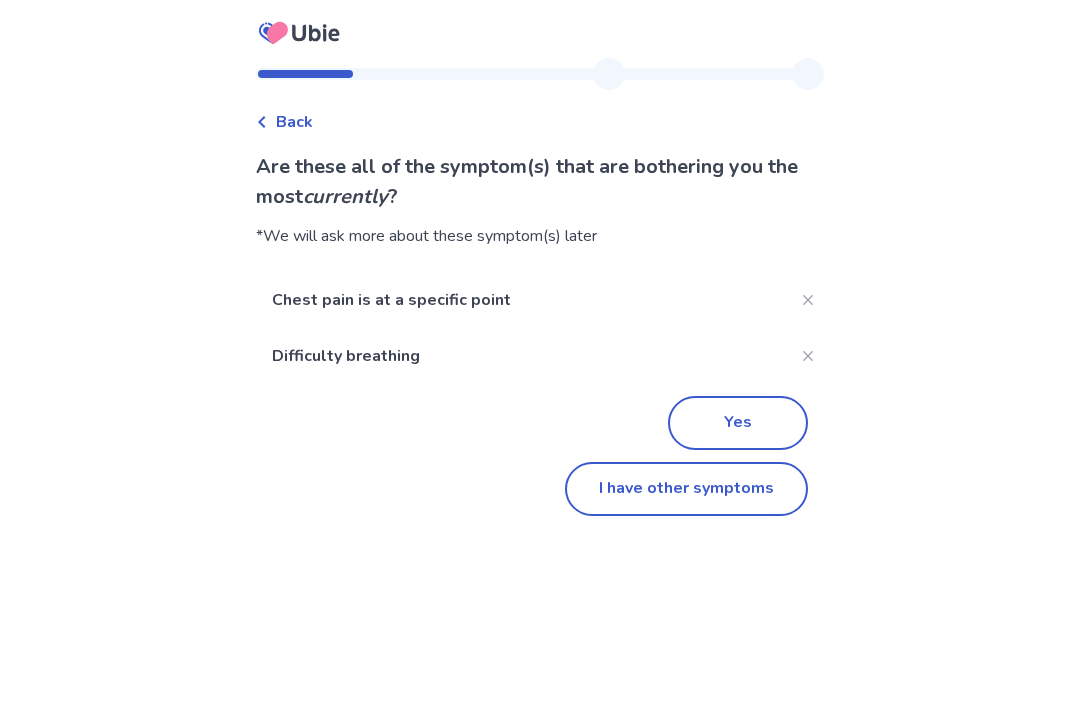 click on "Back" at bounding box center (540, 112) 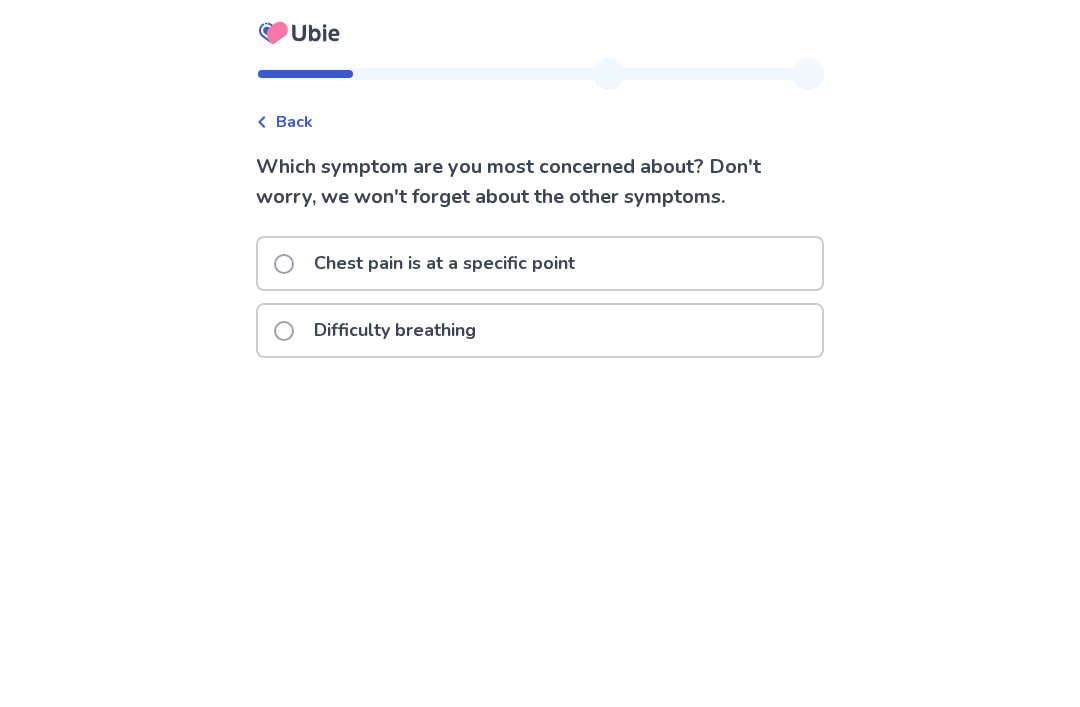 click on "Difficulty breathing" 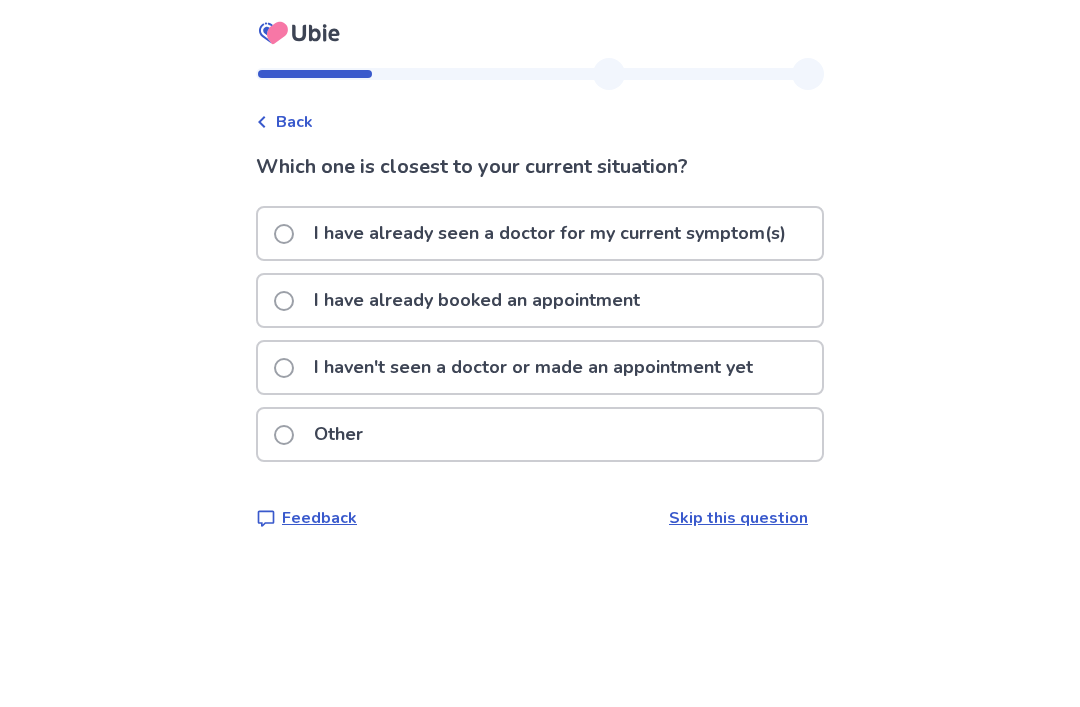 click on "I haven't seen a doctor or made an appointment yet" at bounding box center (519, 367) 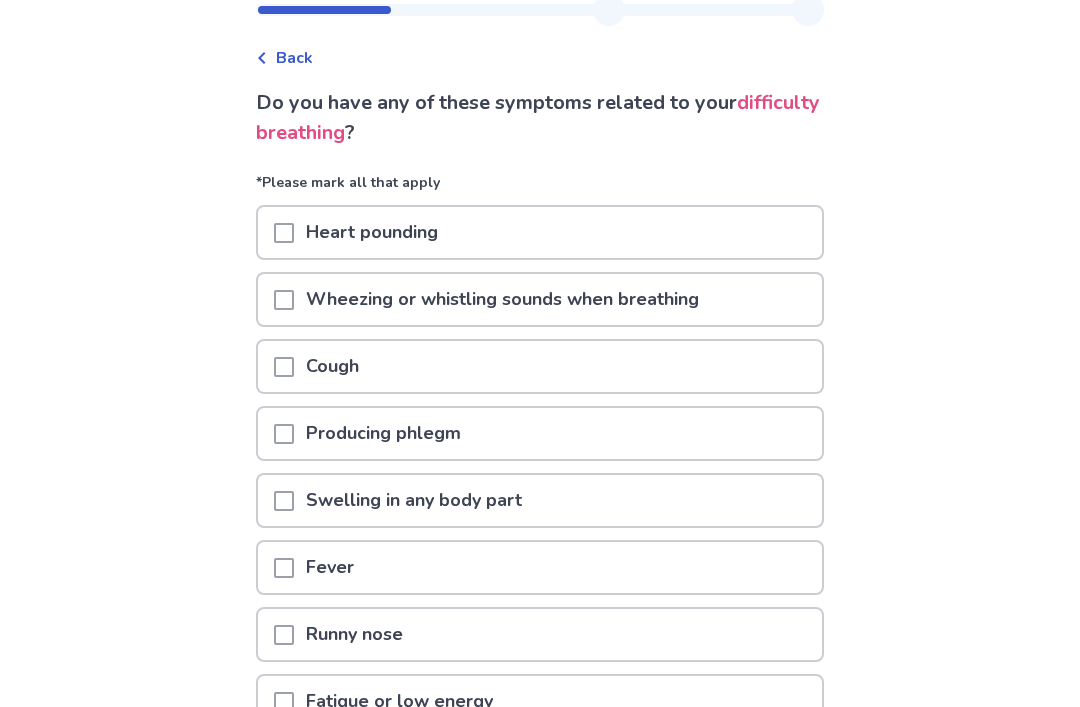 scroll, scrollTop: 64, scrollLeft: 0, axis: vertical 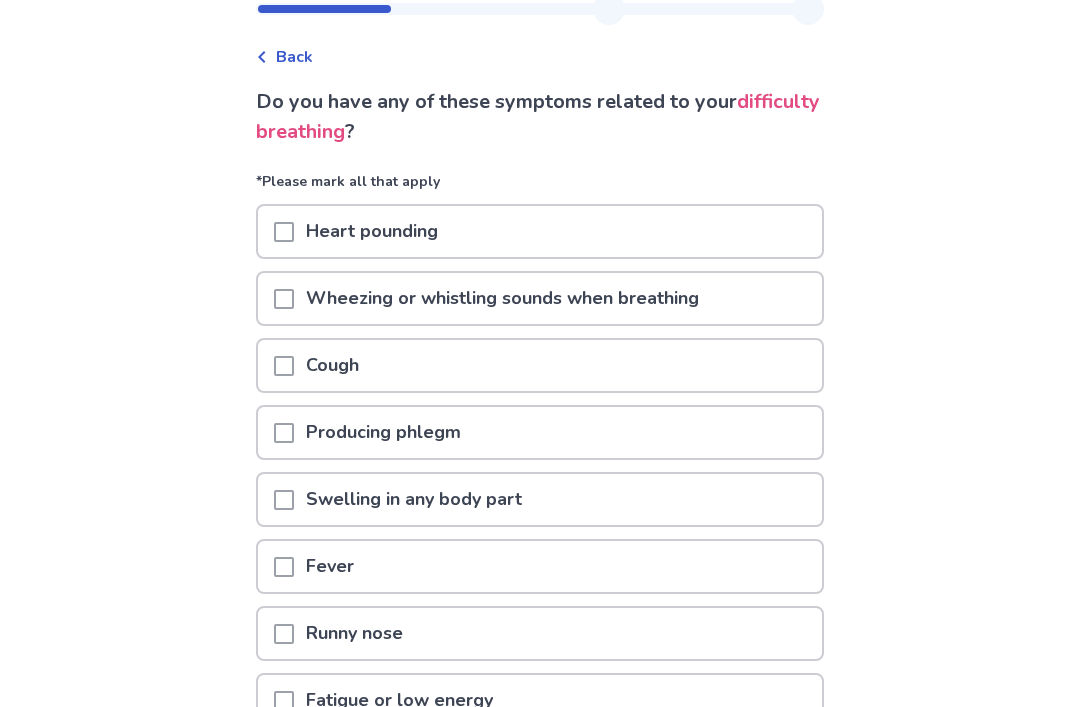 click on "Heart pounding" at bounding box center [540, 232] 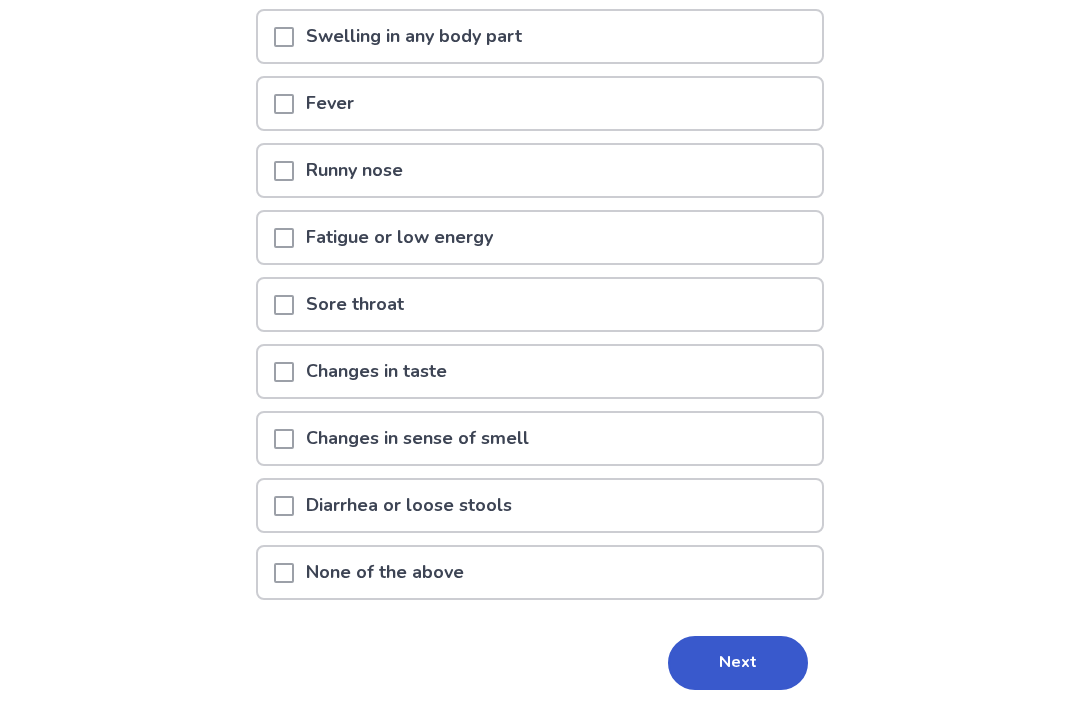 scroll, scrollTop: 534, scrollLeft: 0, axis: vertical 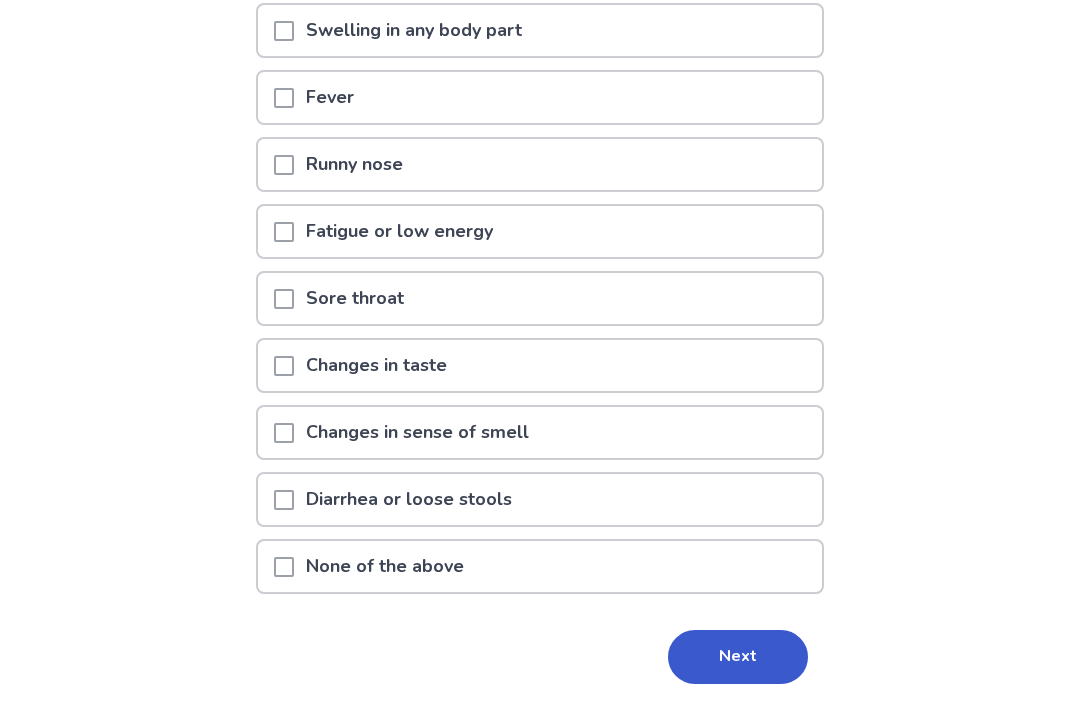 click on "Next" at bounding box center (738, 657) 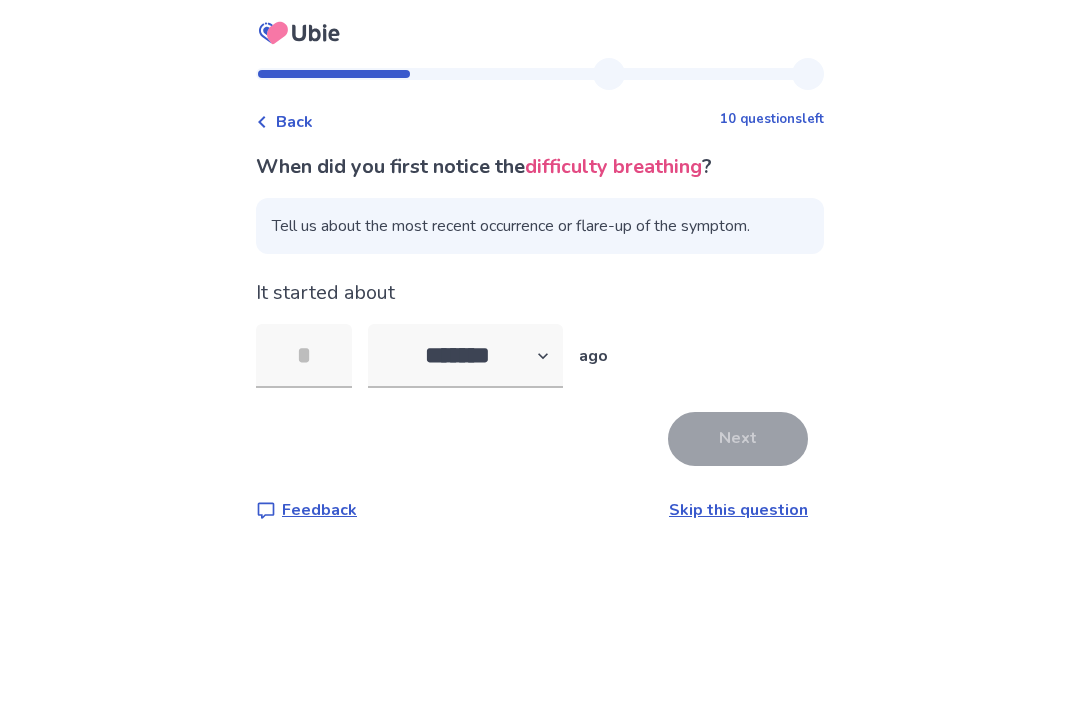 click at bounding box center (304, 356) 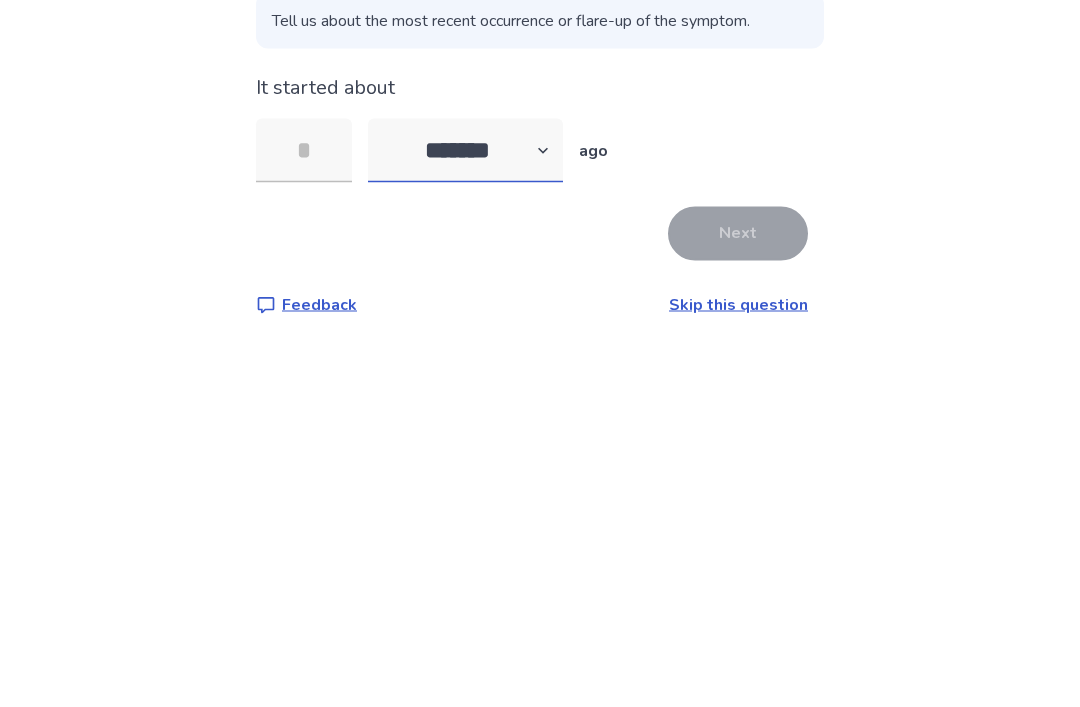 click on "******* ****** ******* ******** *******" at bounding box center (465, 356) 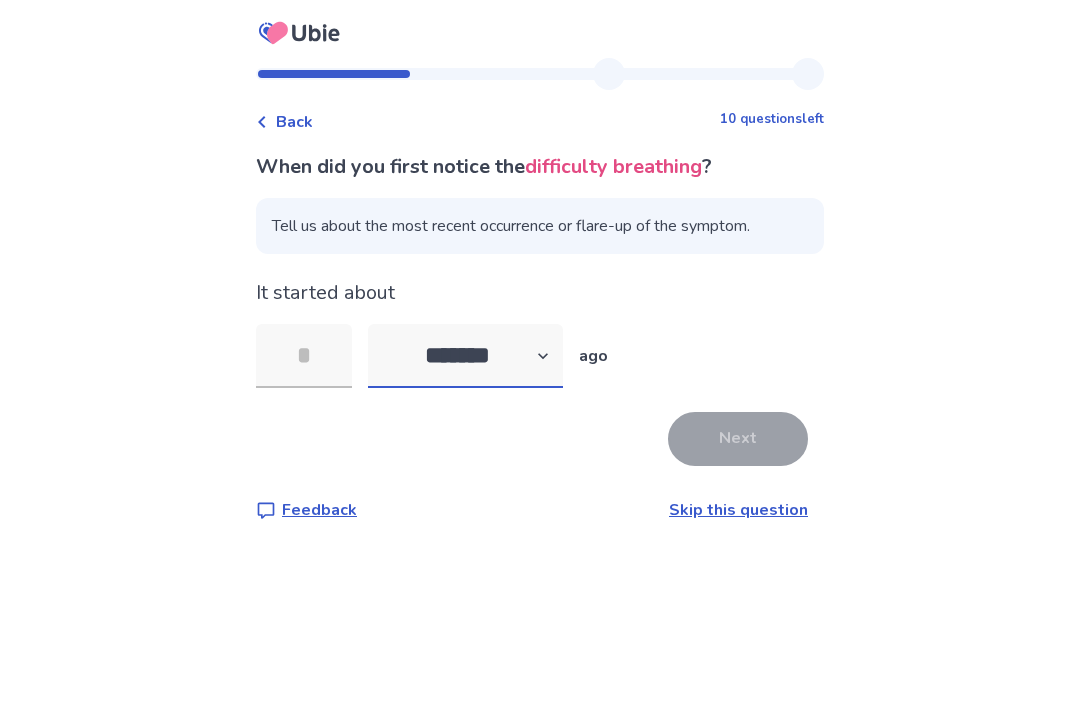 select on "*" 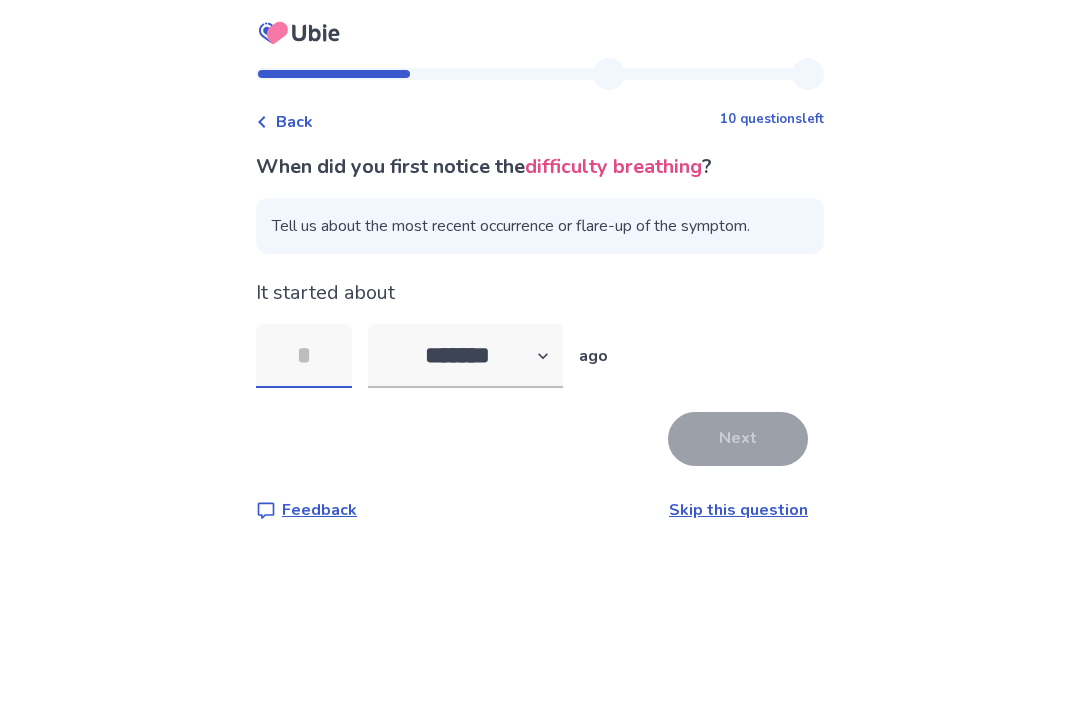 click at bounding box center [304, 356] 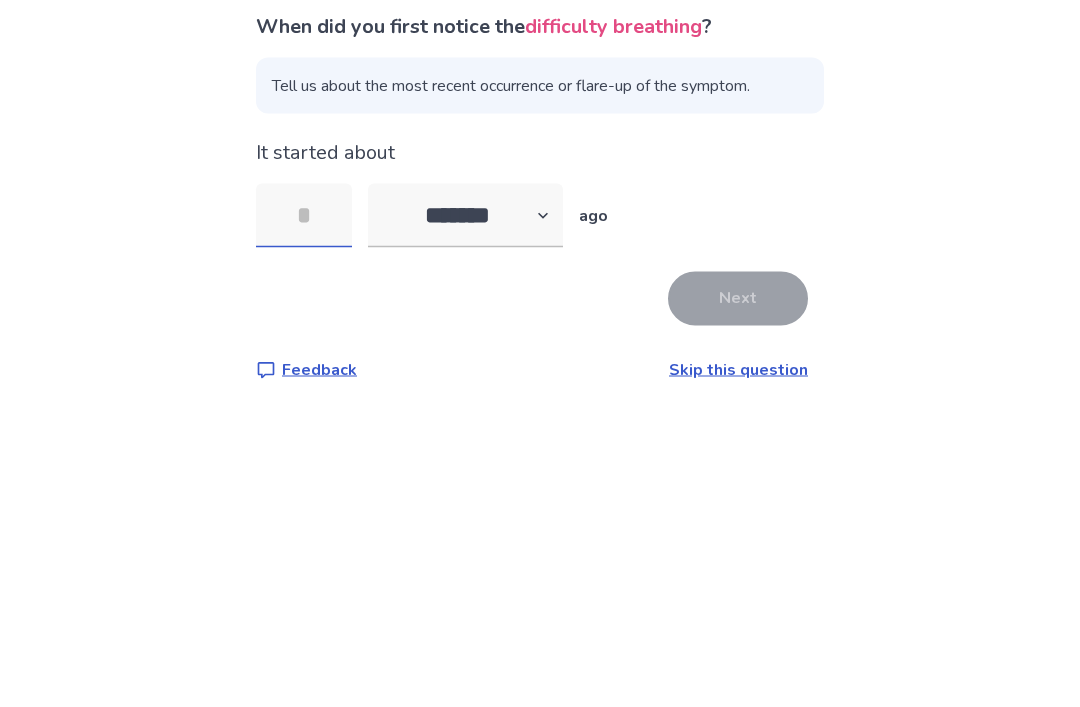 type on "*" 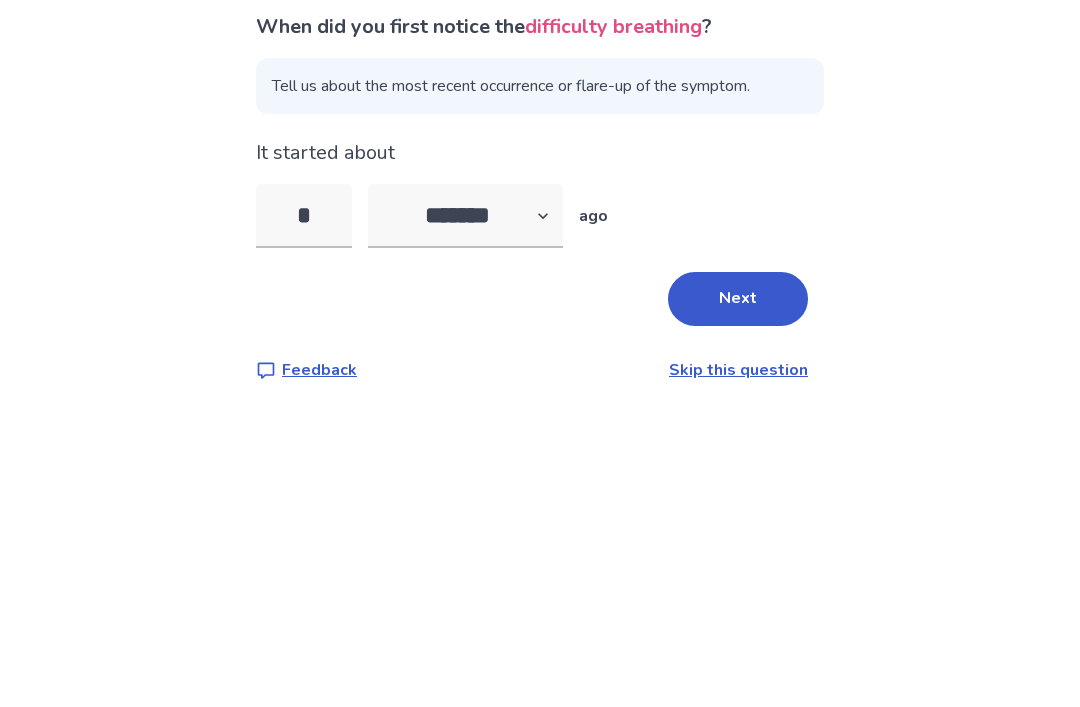 click on "Next" at bounding box center [738, 439] 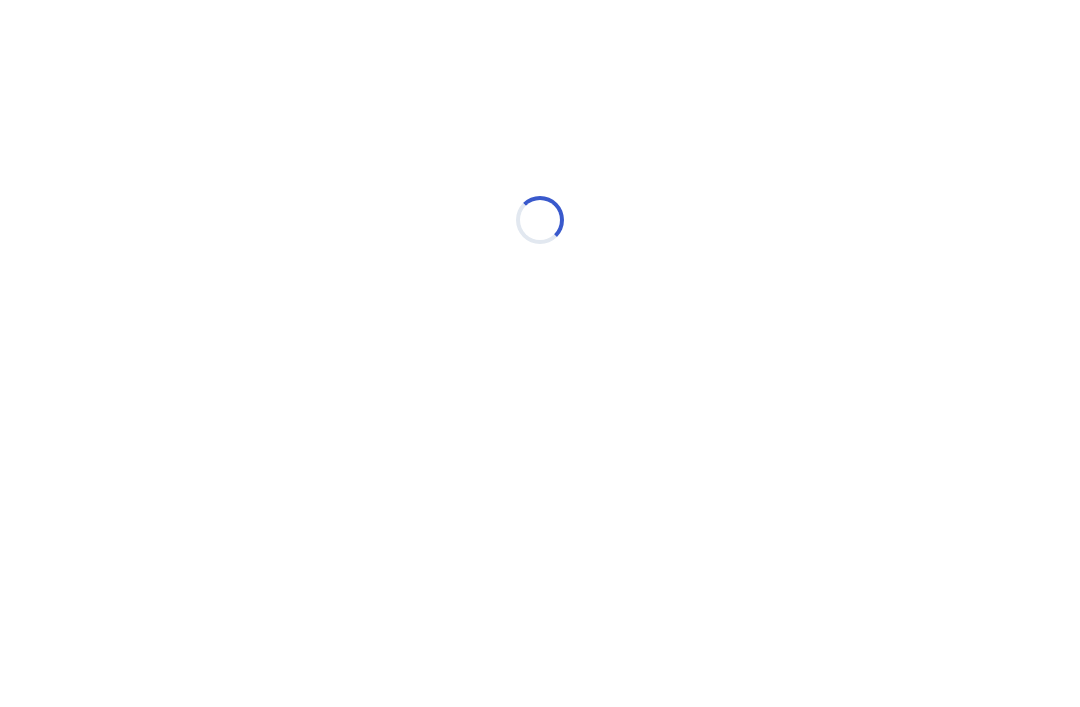 select on "*" 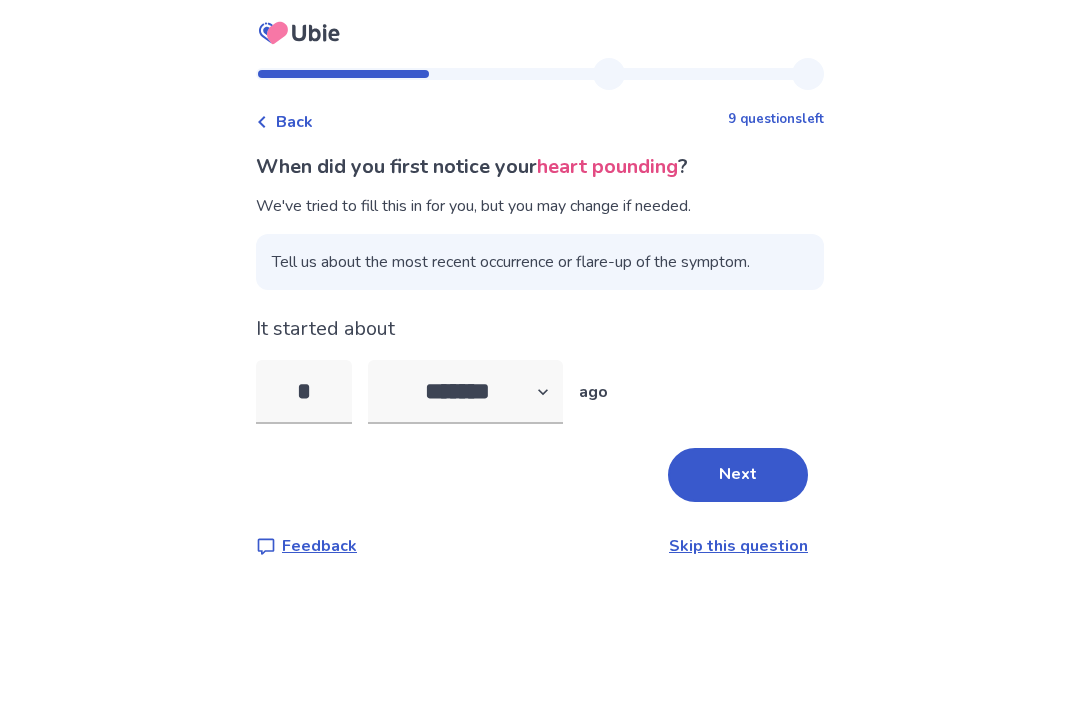 click on "Next" at bounding box center [738, 475] 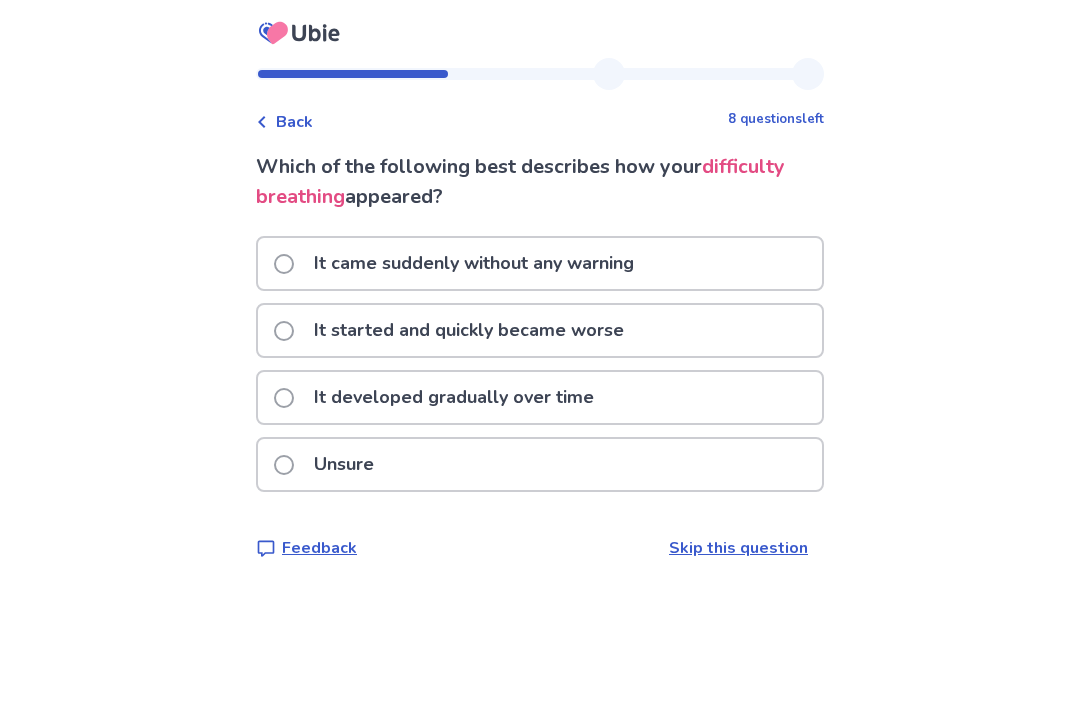click at bounding box center [284, 465] 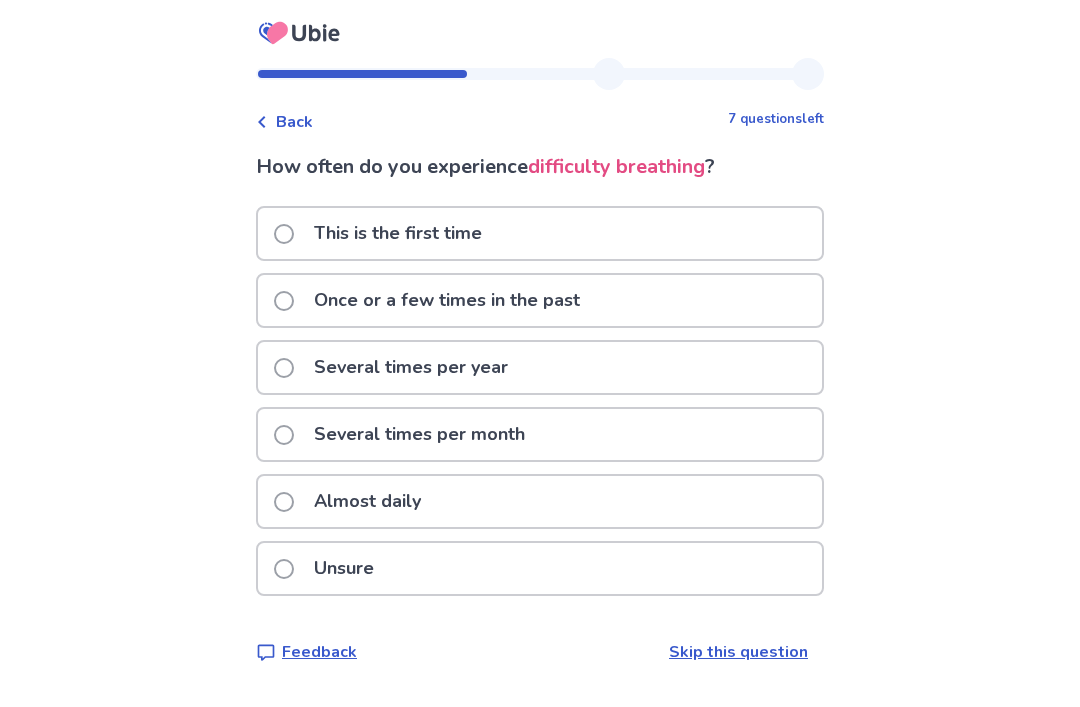 click on "Almost daily" at bounding box center (540, 501) 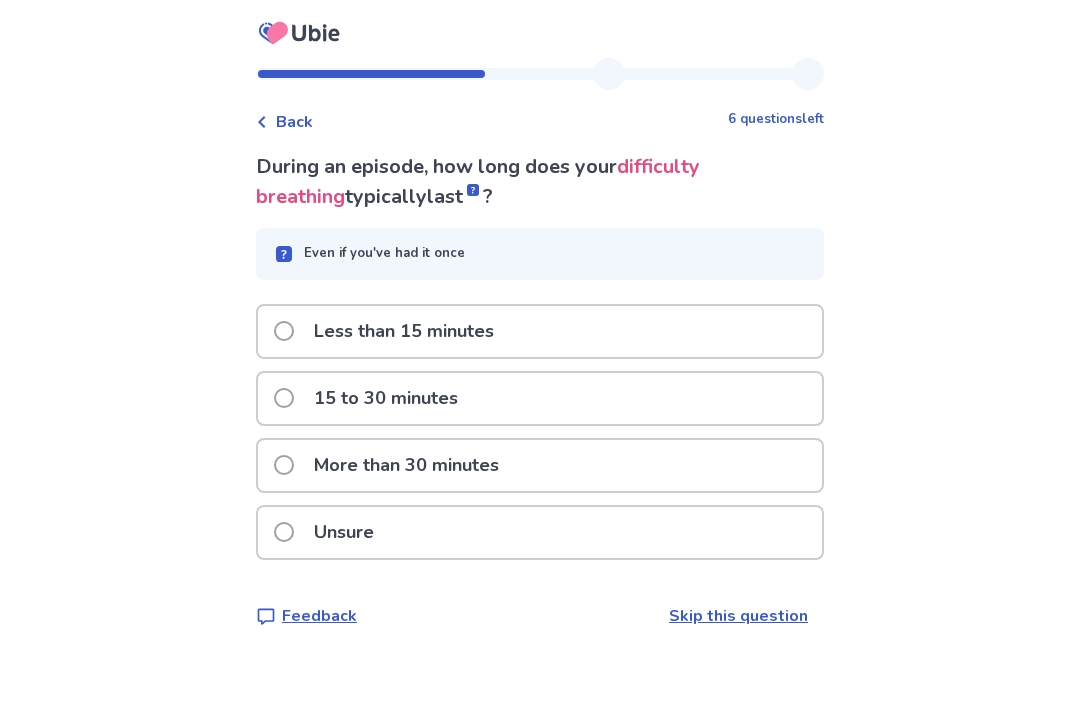 click on "Less than 15 minutes" at bounding box center (540, 331) 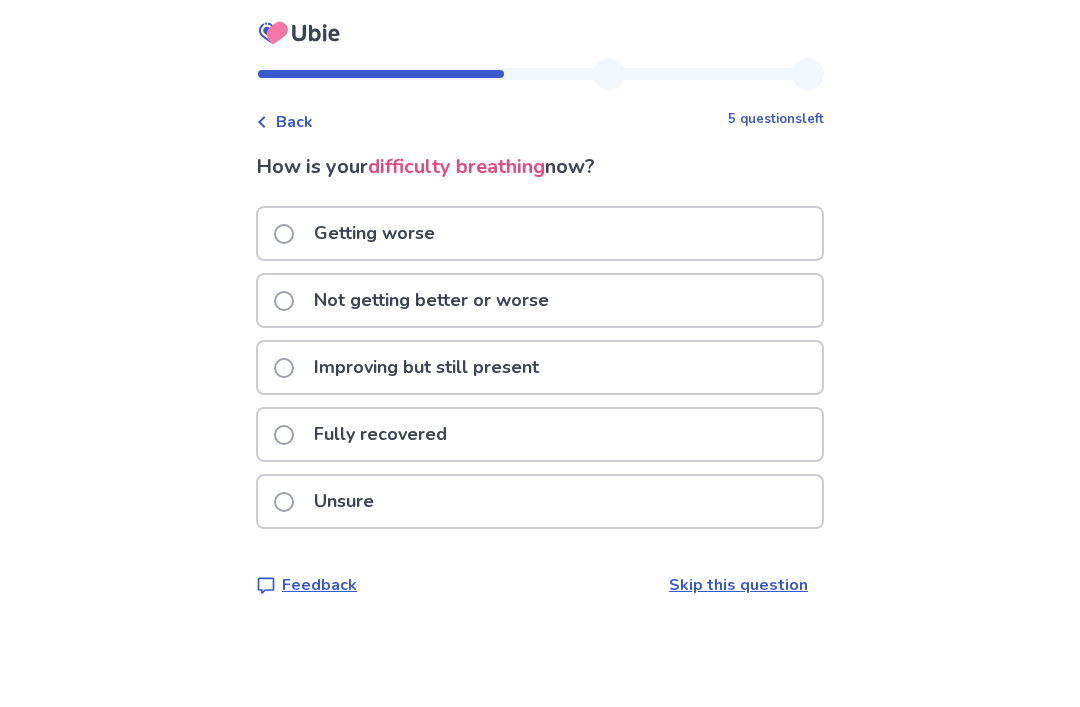 click on "Not getting better or worse" at bounding box center [540, 300] 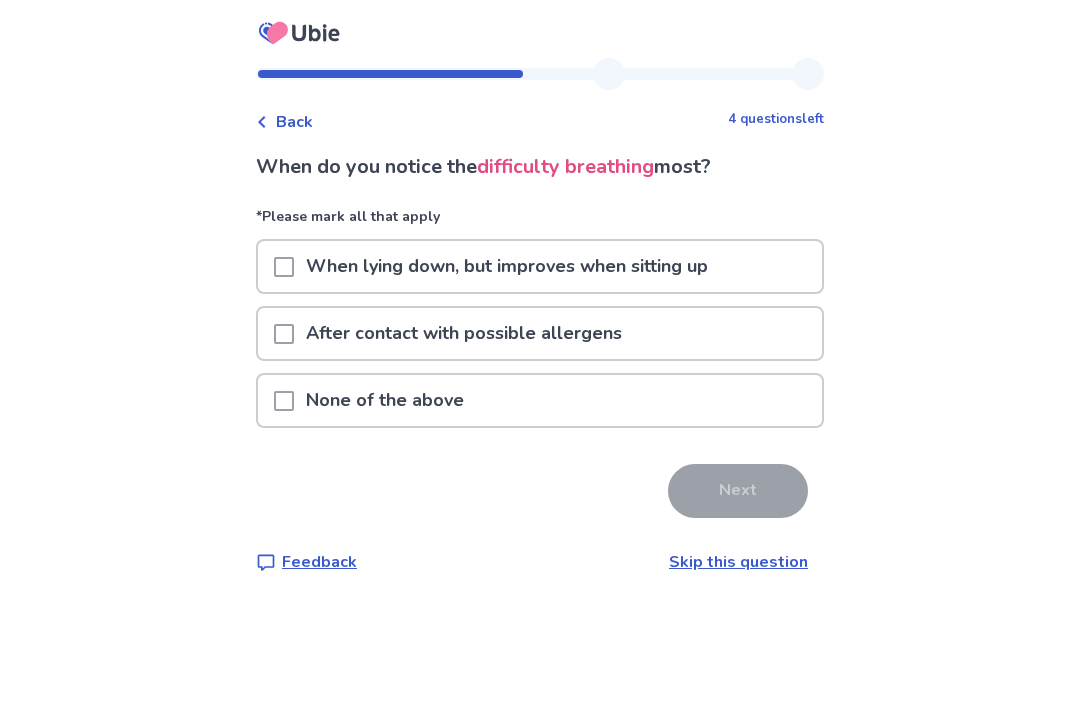 click on "None of the above" at bounding box center [540, 400] 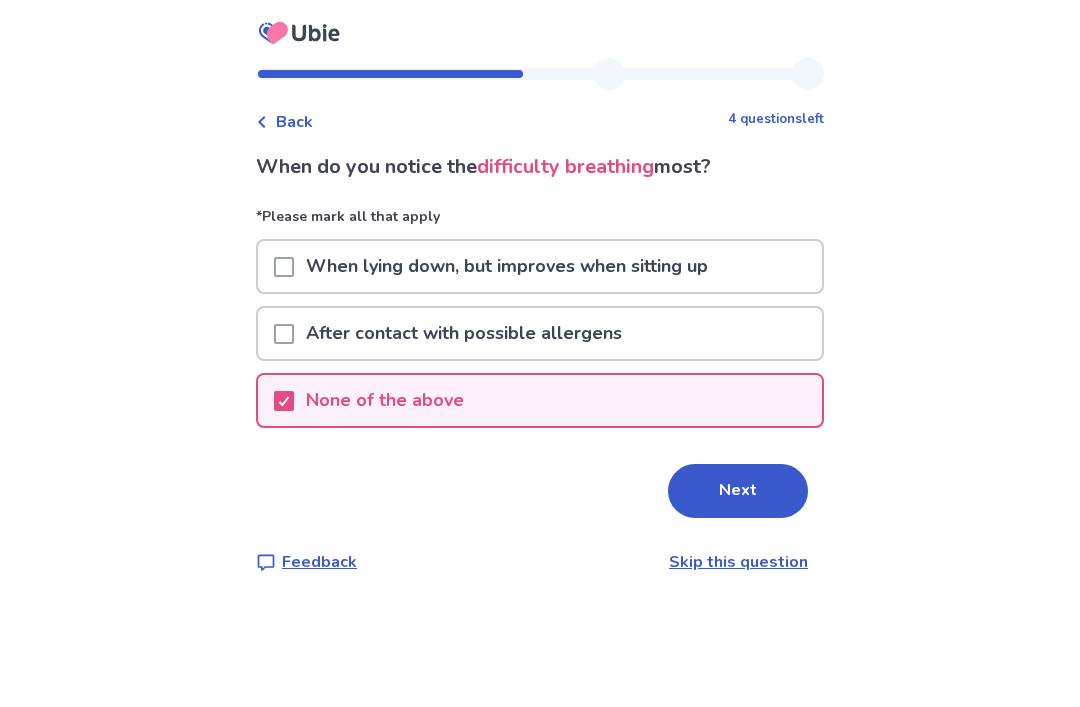click on "Next" at bounding box center [738, 491] 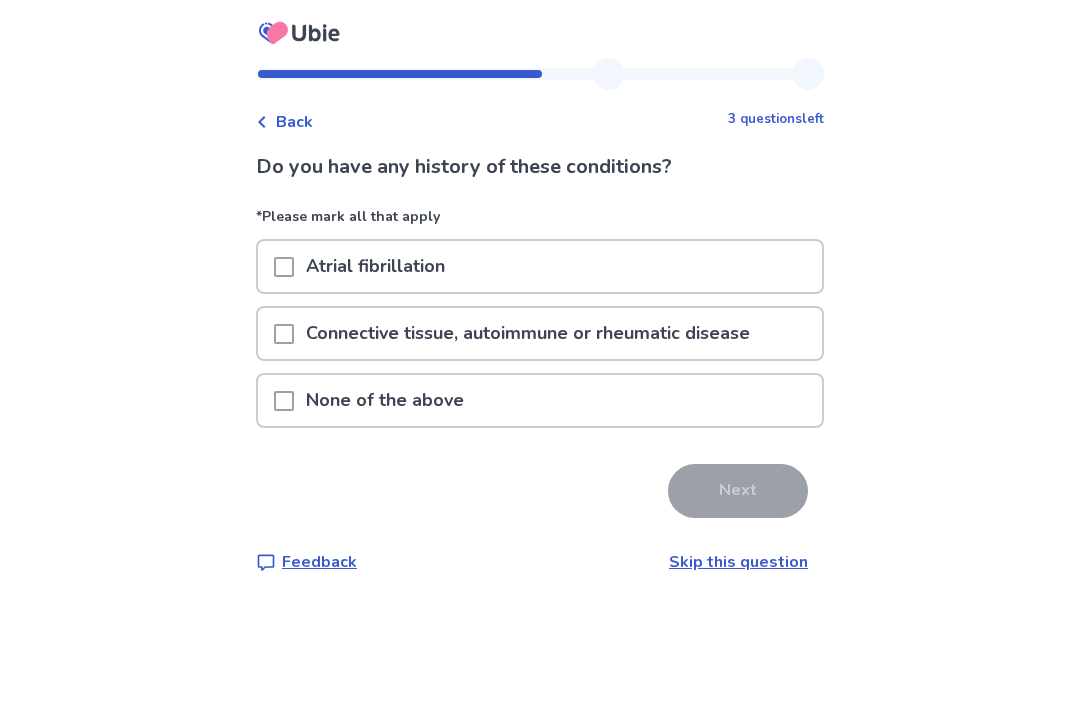 click on "None of the above" at bounding box center (540, 400) 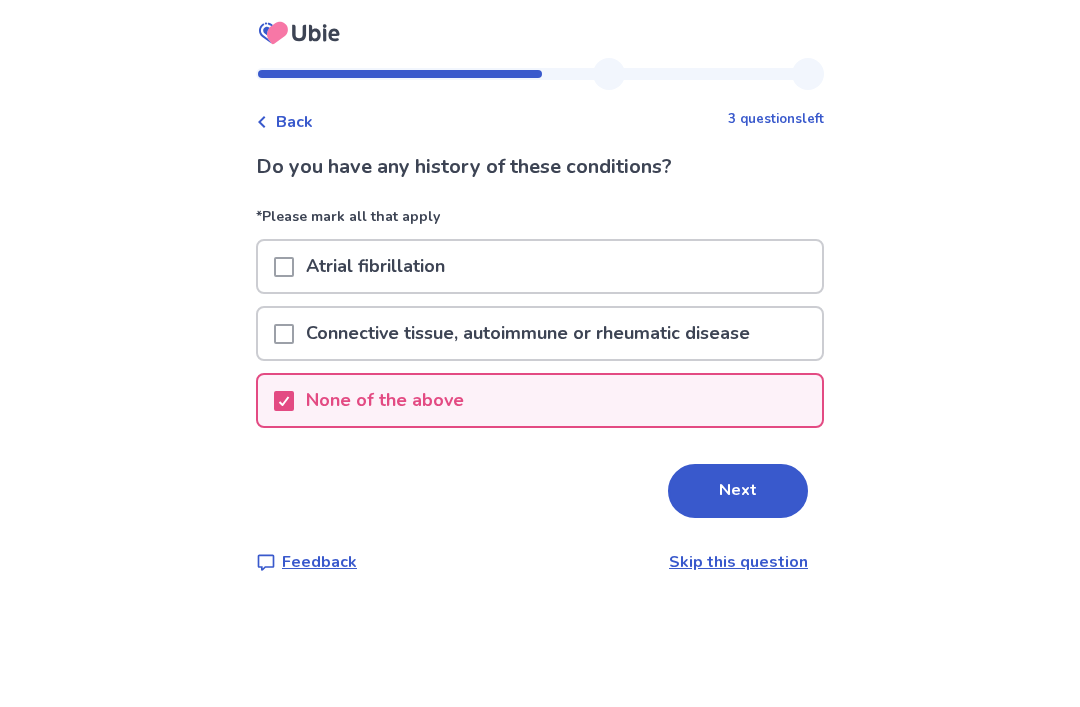 click on "Next" at bounding box center [738, 491] 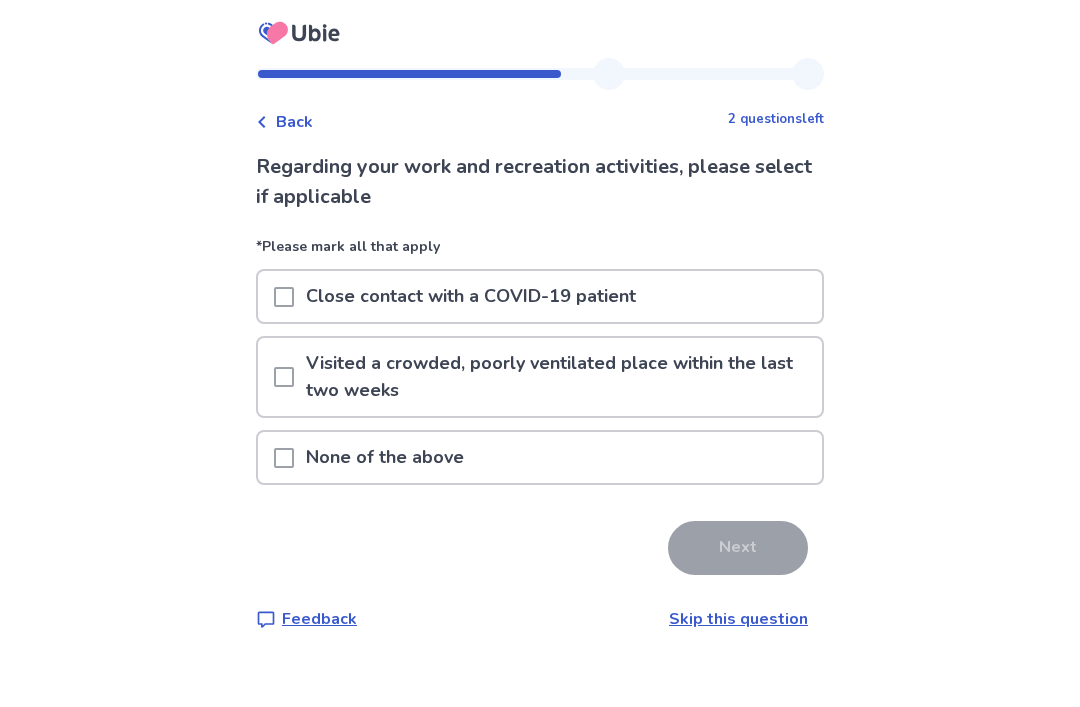 click on "None of the above" at bounding box center (540, 457) 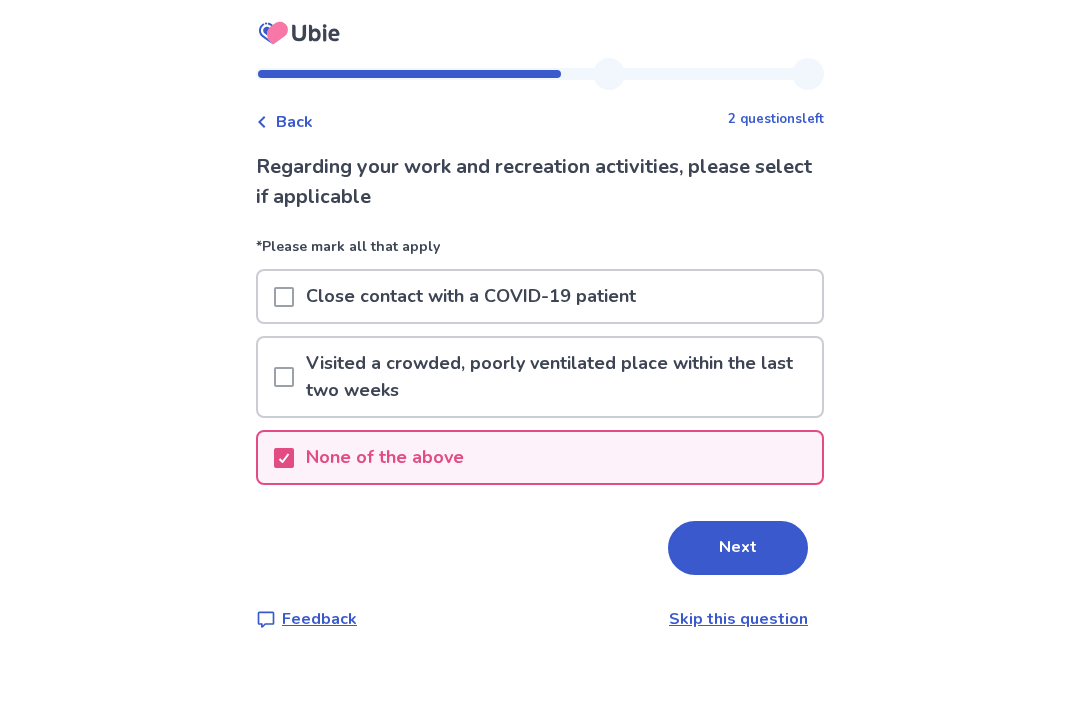 click on "Next" at bounding box center [738, 548] 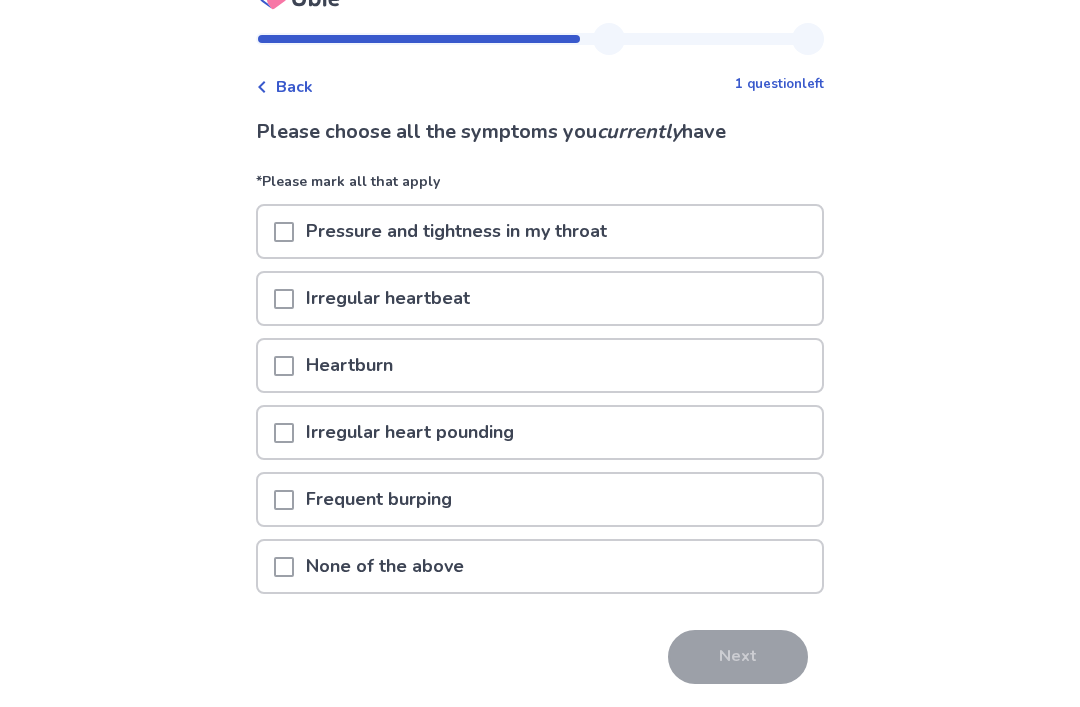 scroll, scrollTop: 35, scrollLeft: 0, axis: vertical 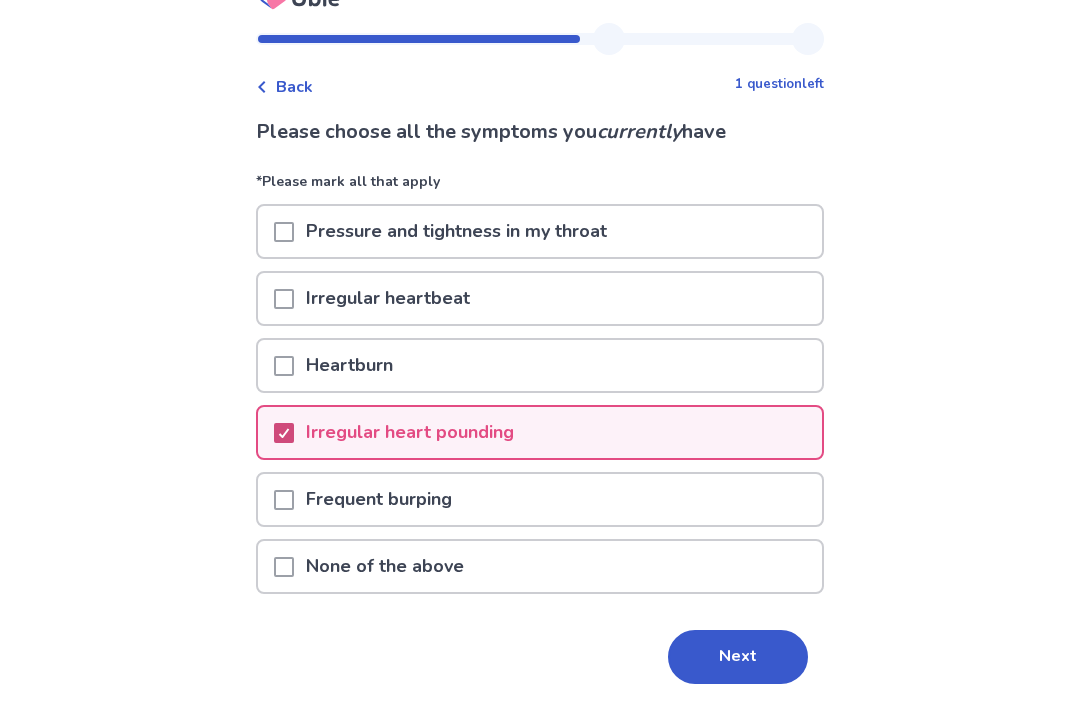 click on "Next" at bounding box center (738, 657) 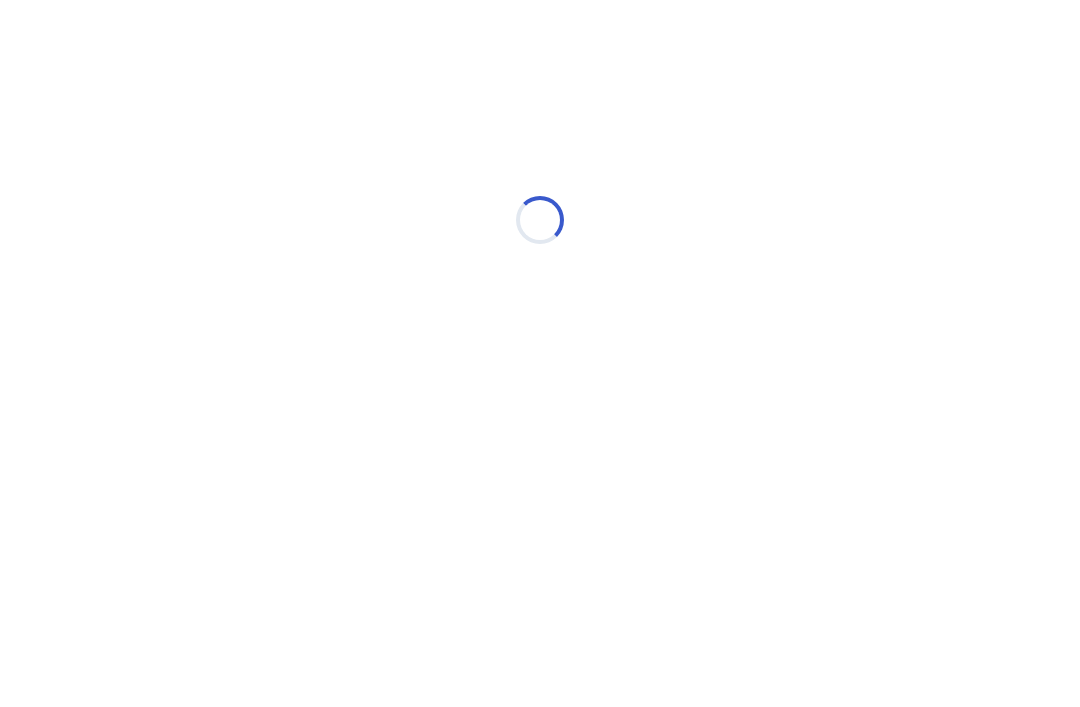 scroll, scrollTop: 0, scrollLeft: 0, axis: both 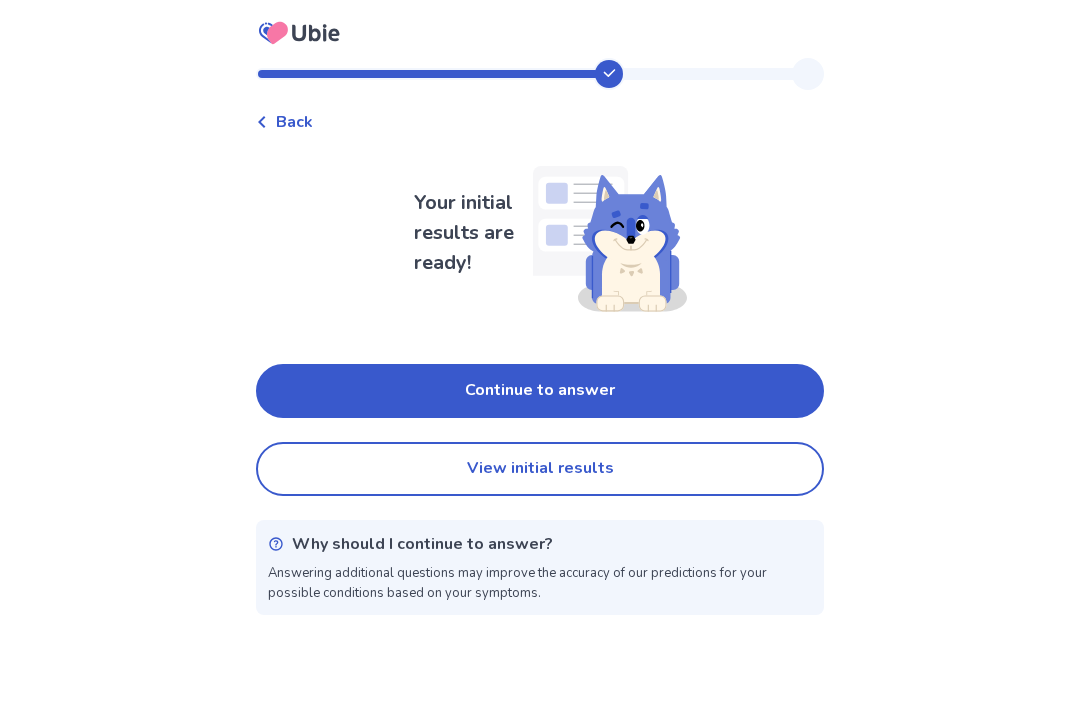 click on "Continue to answer" at bounding box center [540, 391] 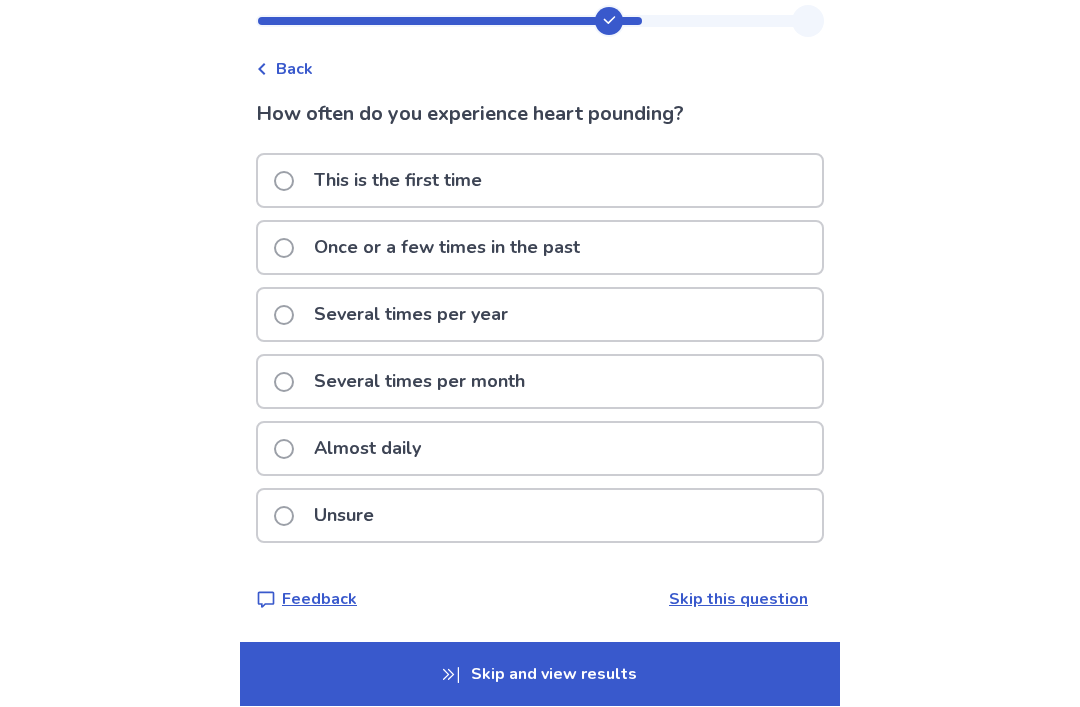 scroll, scrollTop: 65, scrollLeft: 0, axis: vertical 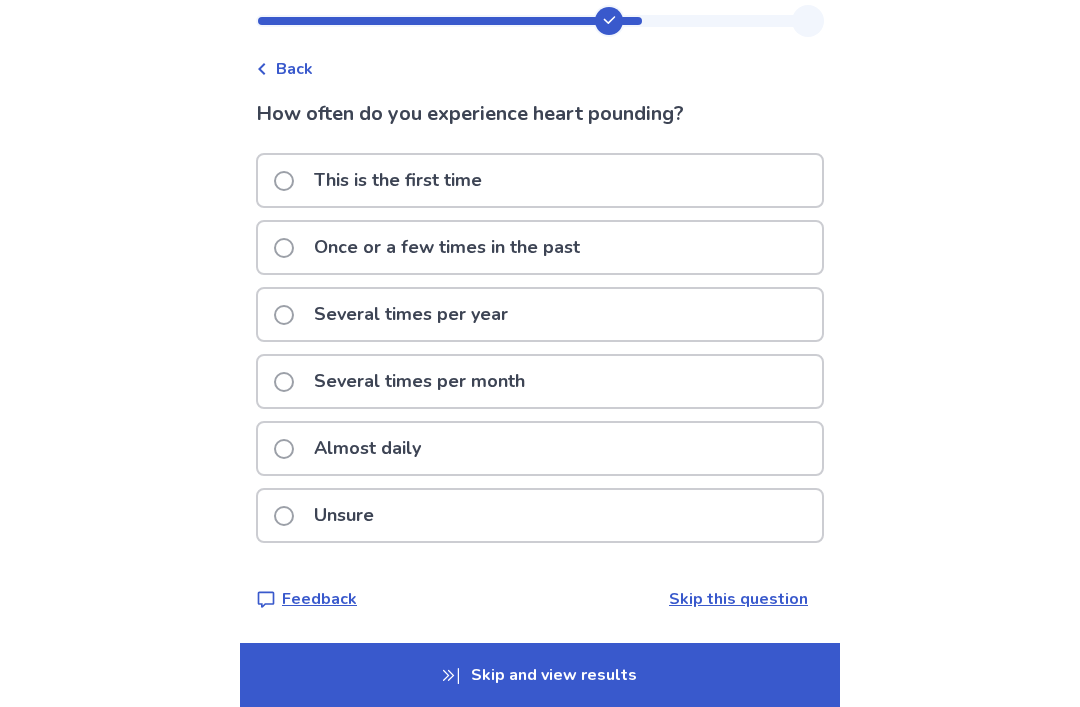 click on "Almost daily" at bounding box center (367, 448) 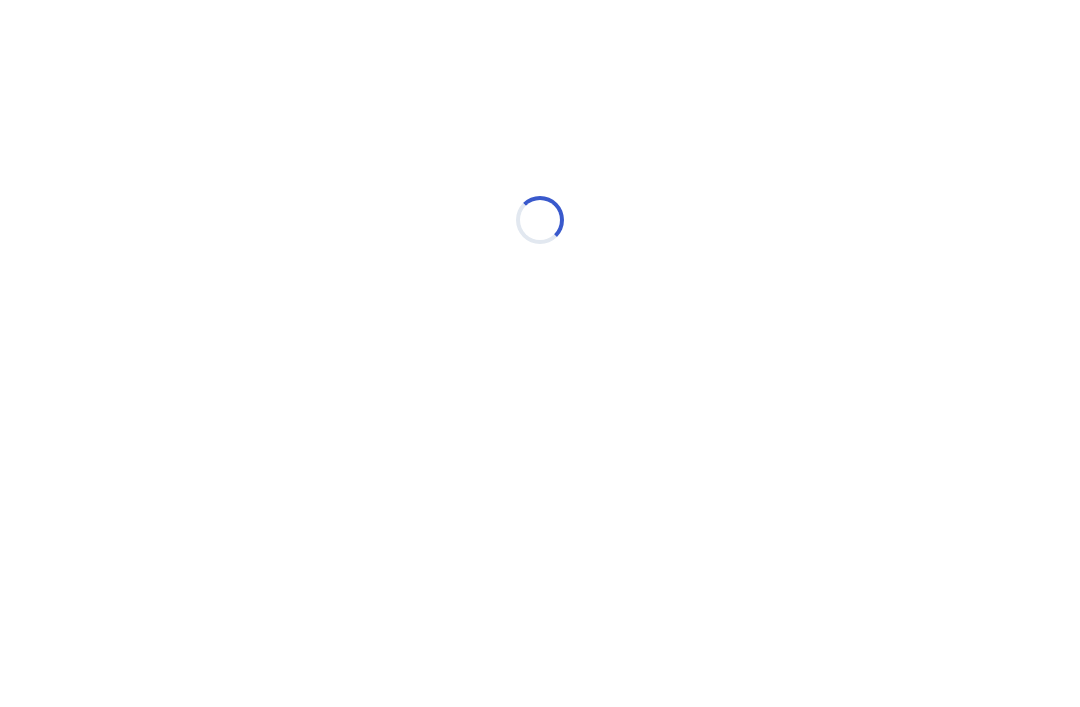 select on "*" 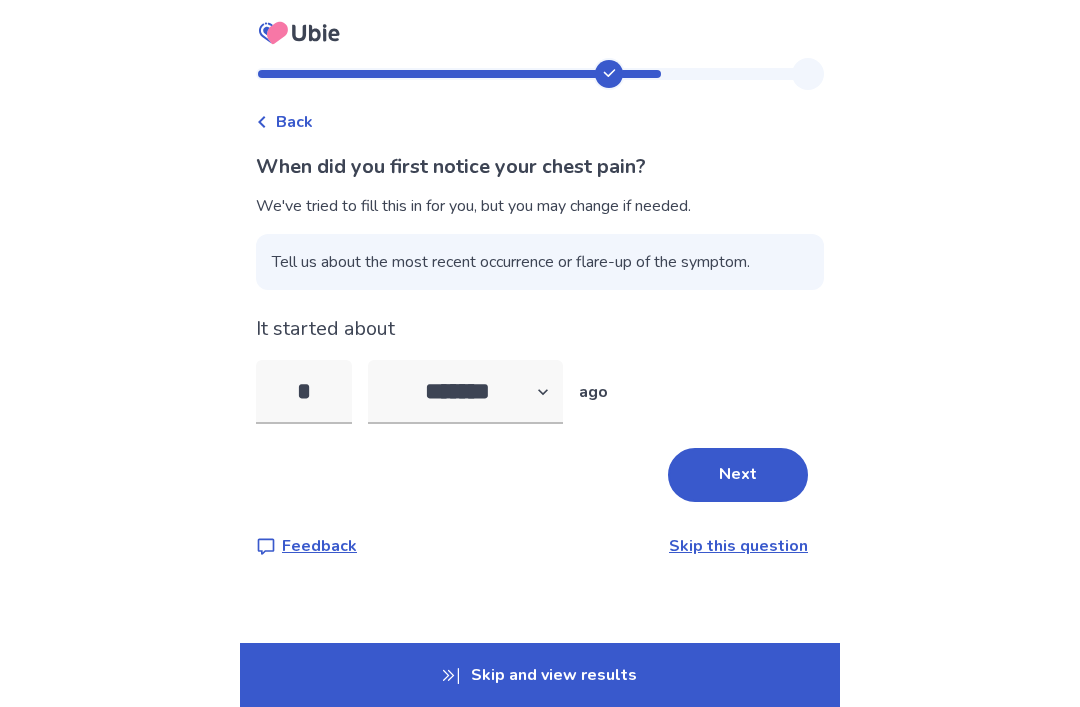 click on "Next" at bounding box center (738, 475) 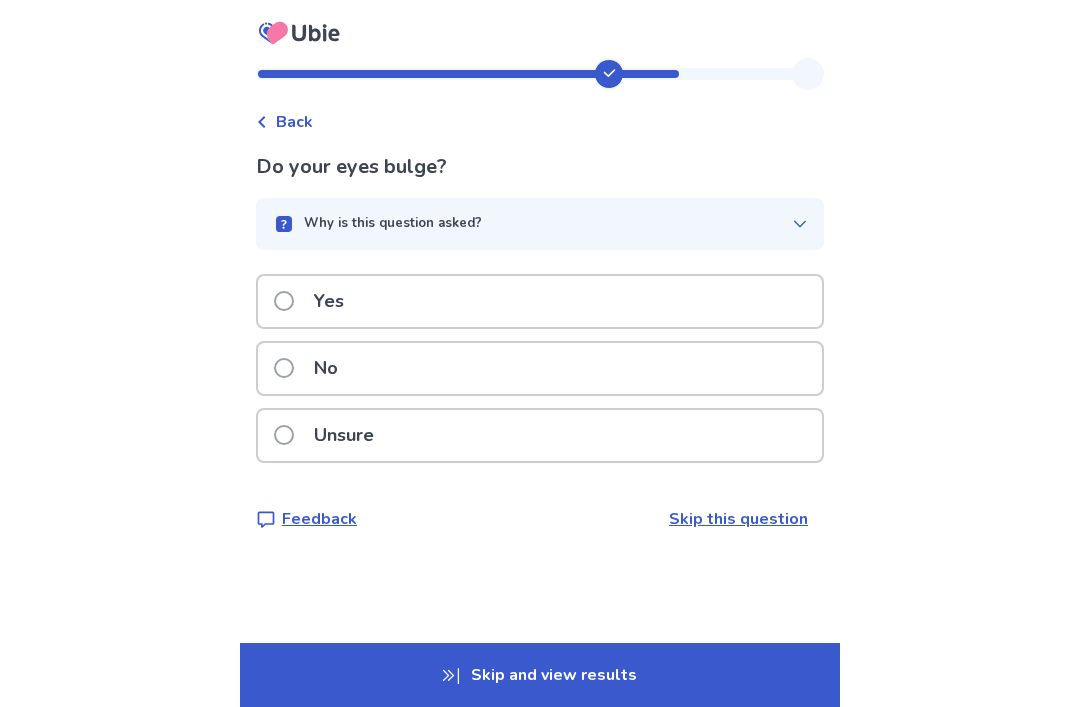 click on "No" at bounding box center (312, 368) 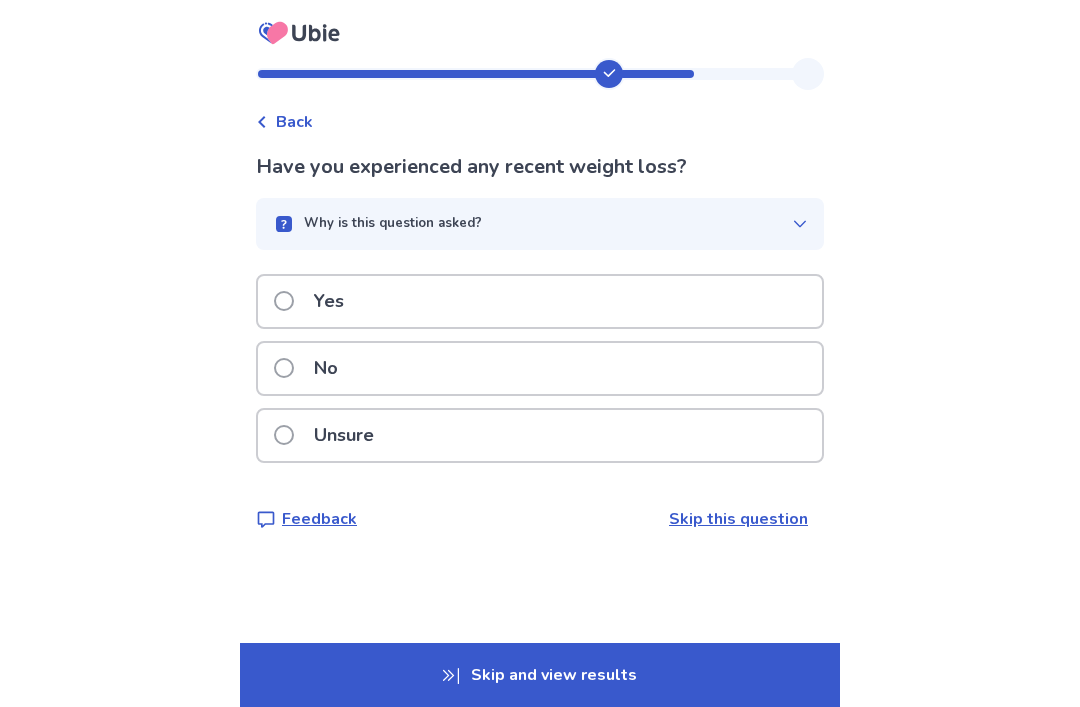 click on "No" at bounding box center [312, 368] 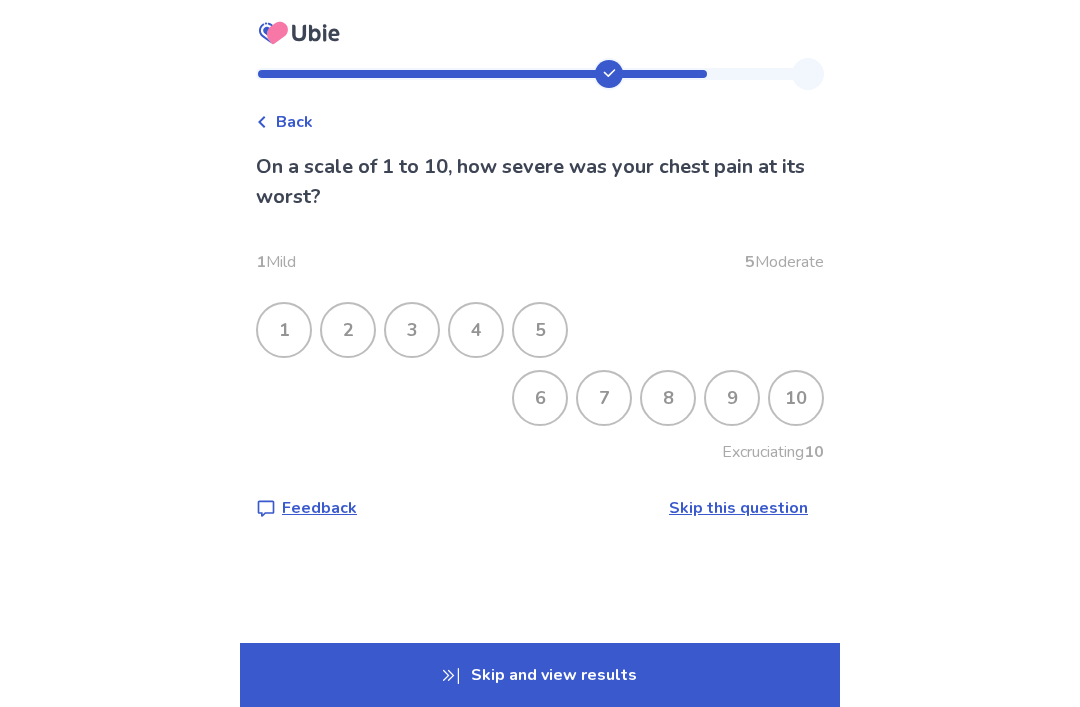 click on "1" at bounding box center [284, 330] 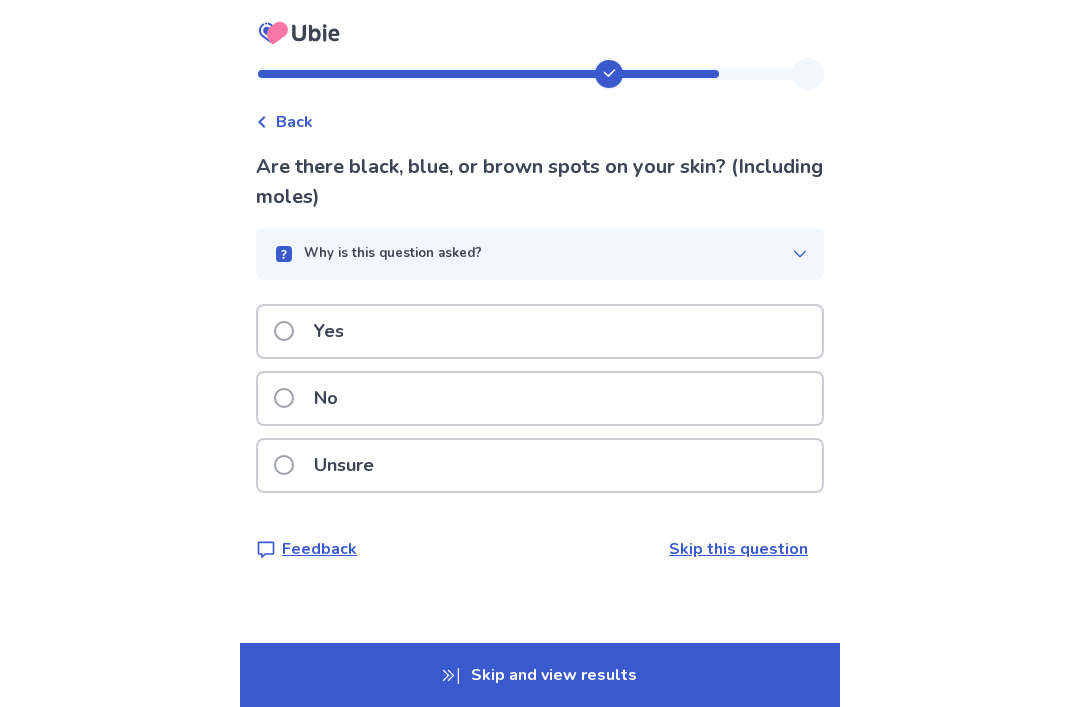 click at bounding box center (284, 331) 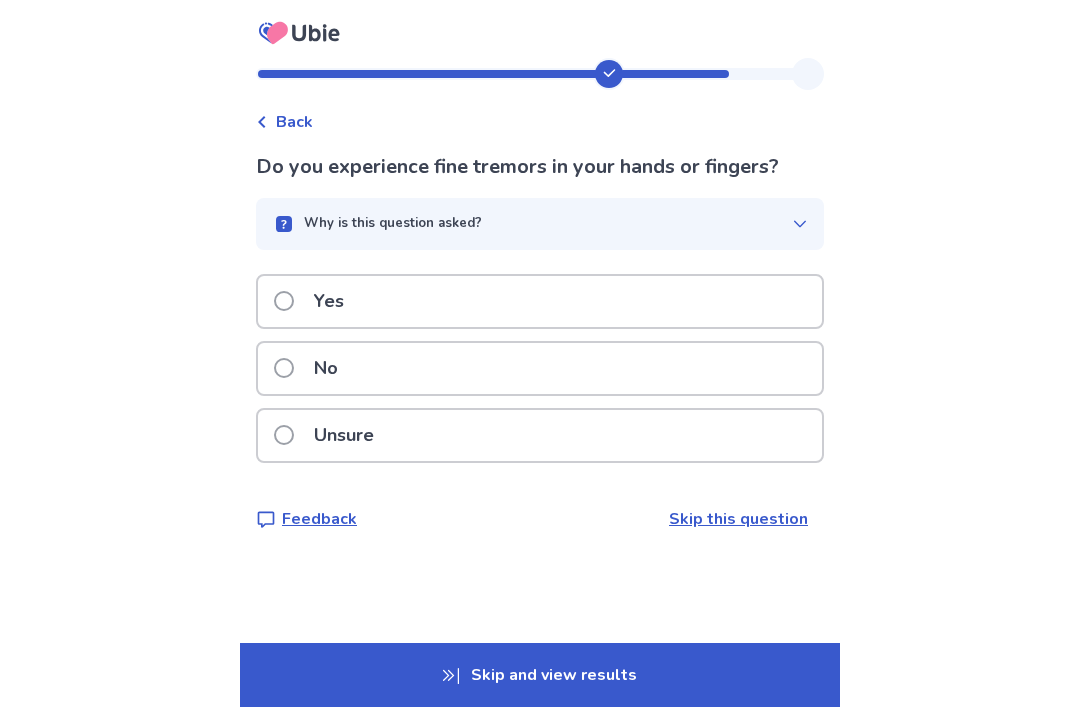 click on "No" at bounding box center [312, 368] 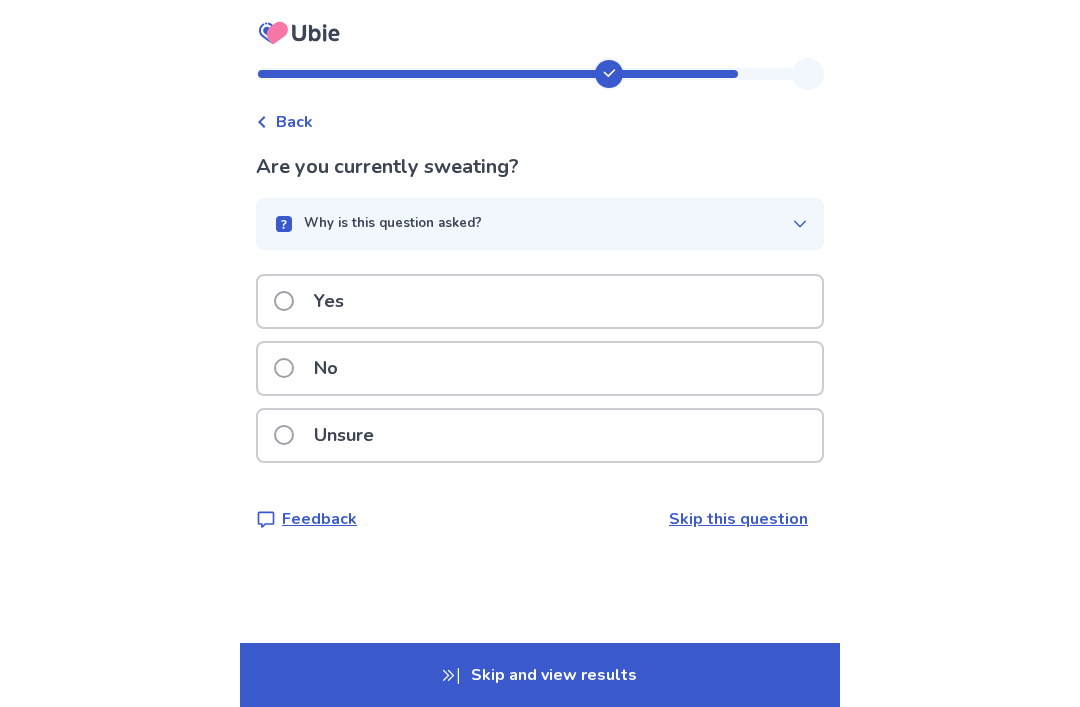 click on "No" at bounding box center [312, 368] 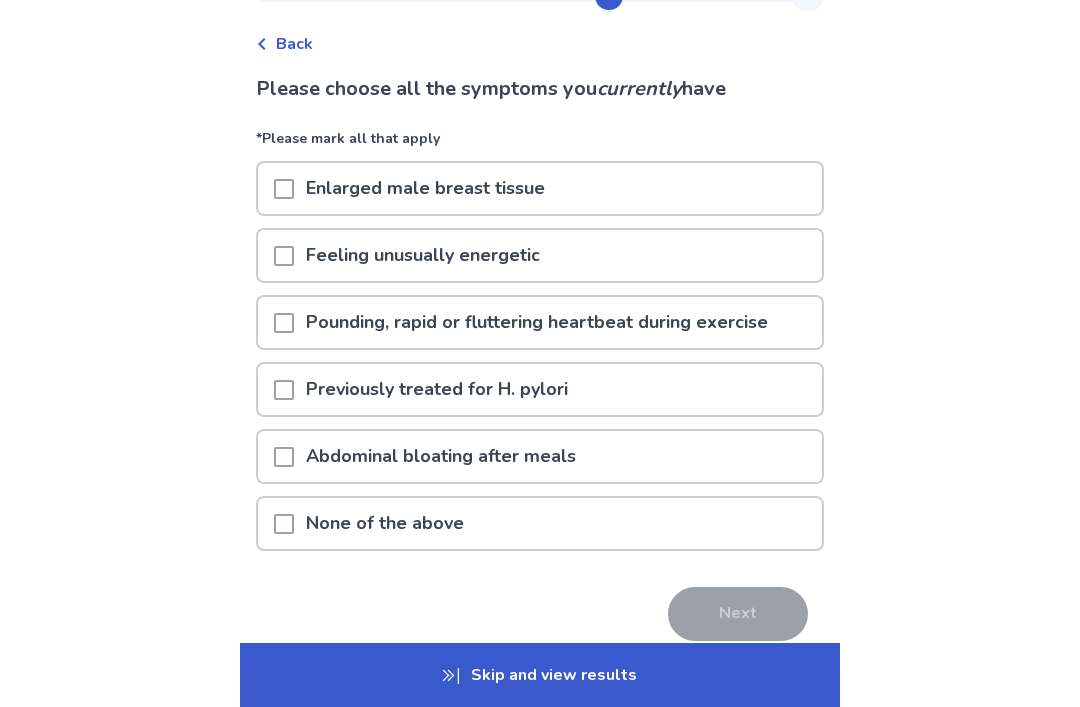 scroll, scrollTop: 99, scrollLeft: 0, axis: vertical 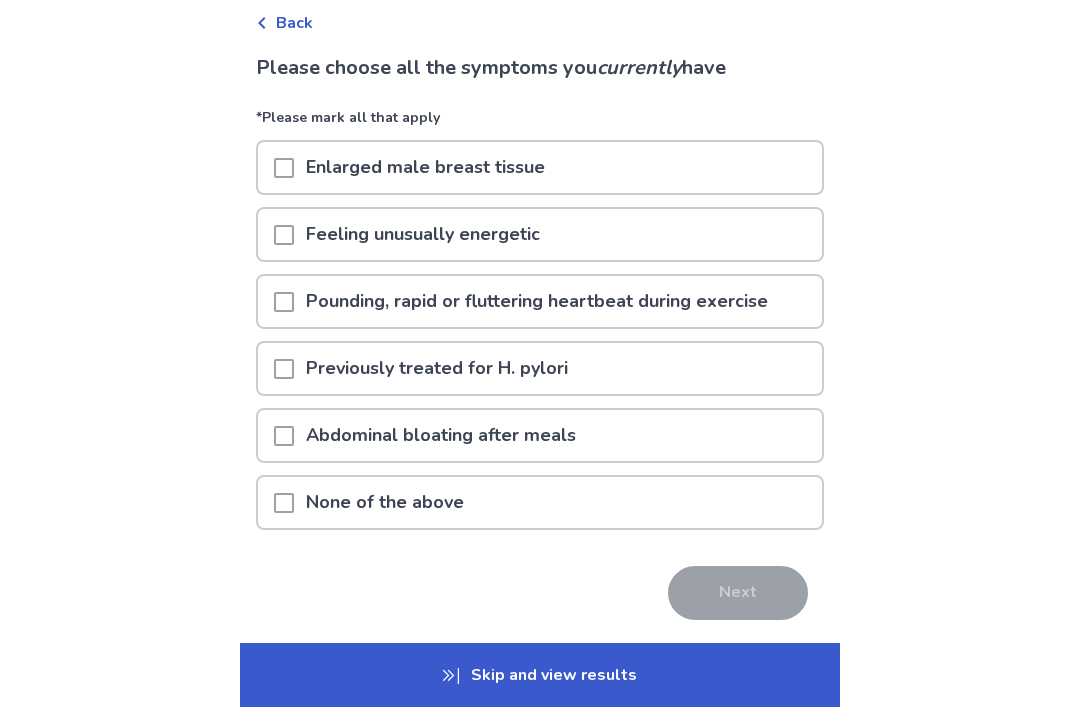 click at bounding box center [284, 503] 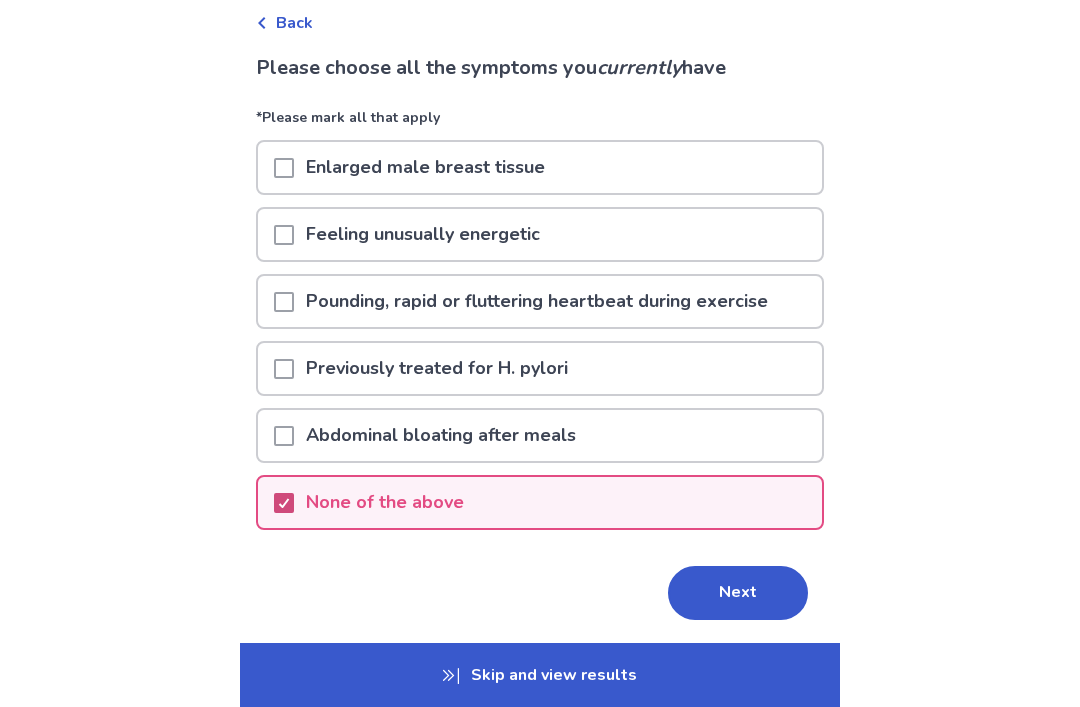 click on "Next" at bounding box center [738, 593] 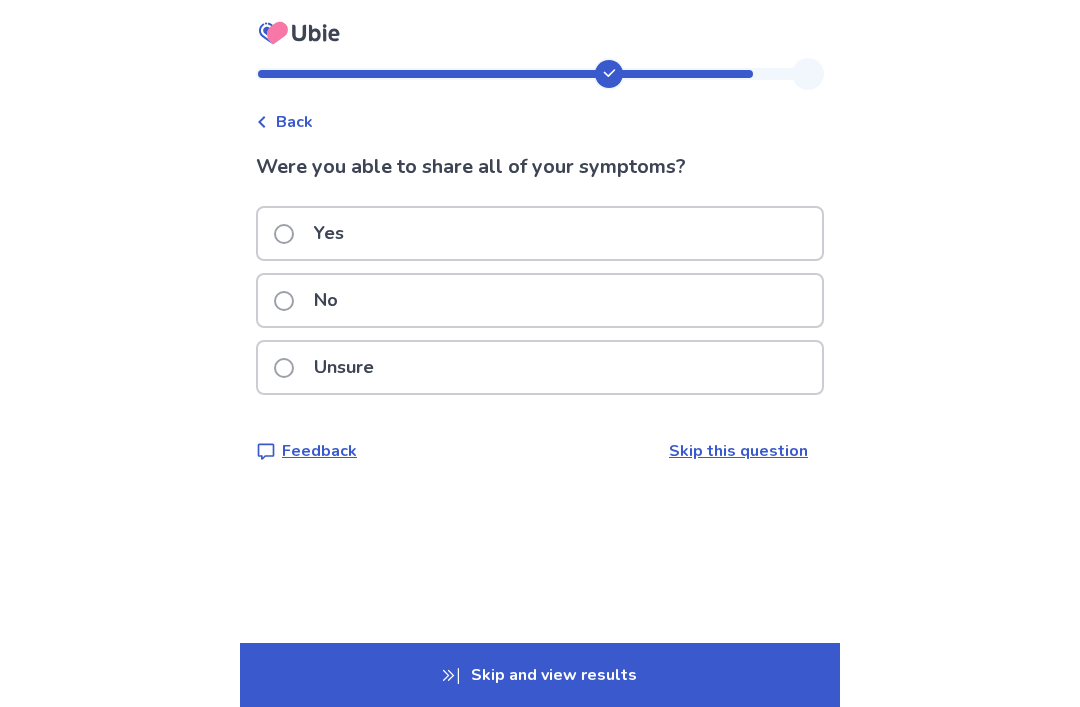 click at bounding box center [284, 234] 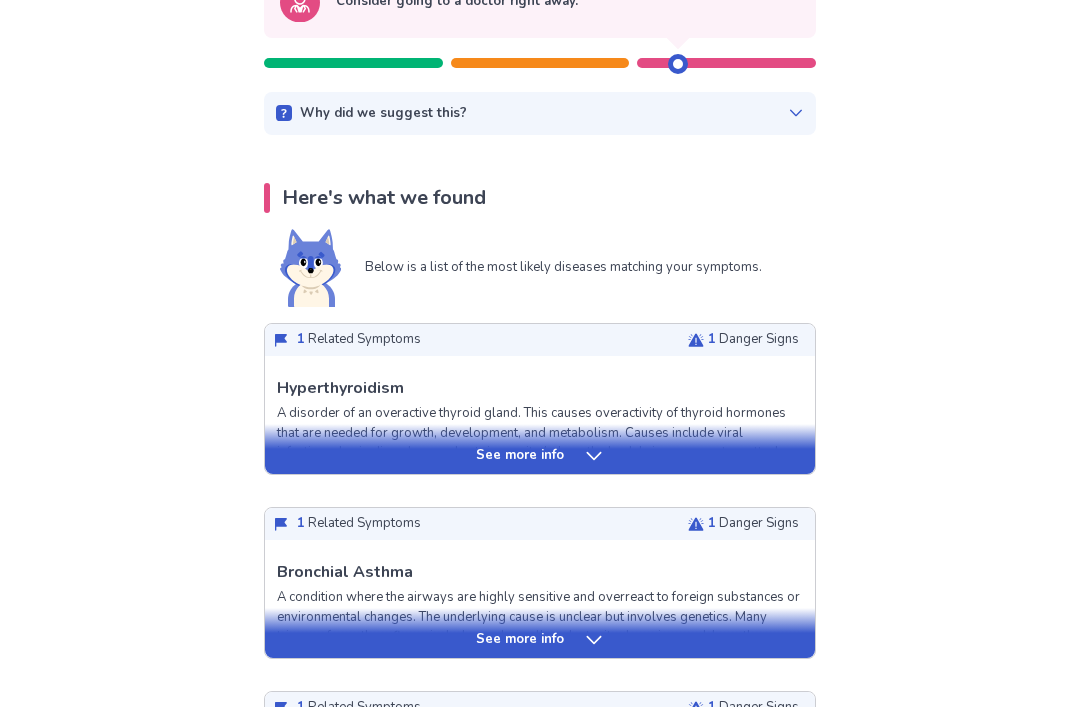 click on "See more info" at bounding box center (540, 457) 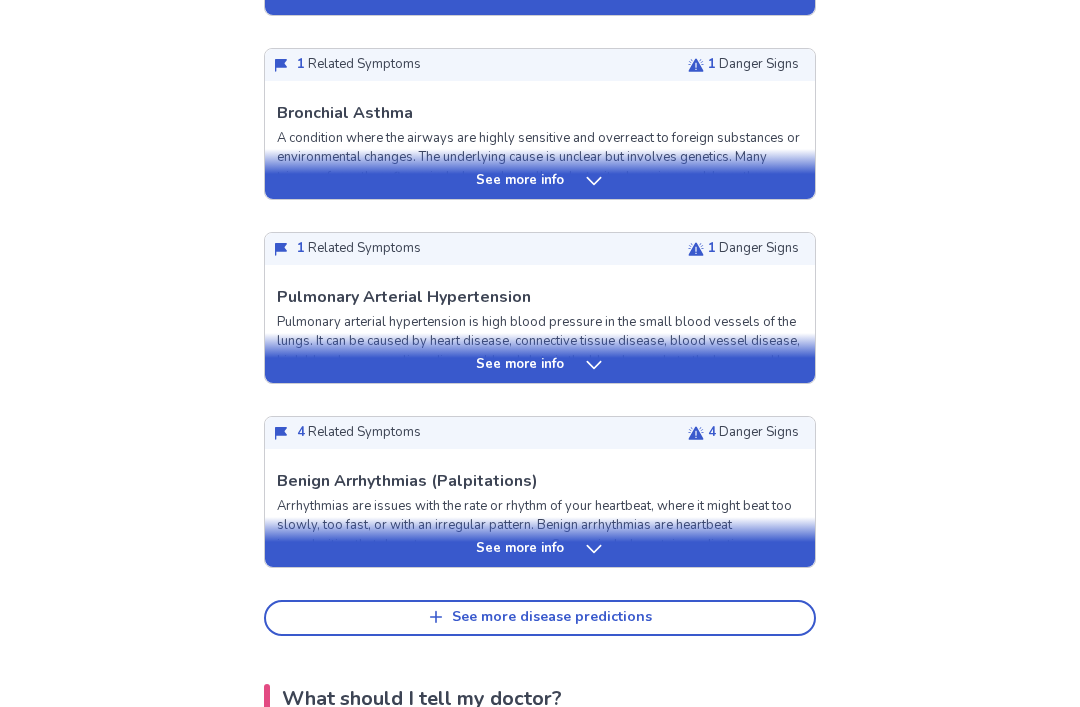 scroll, scrollTop: 2164, scrollLeft: 0, axis: vertical 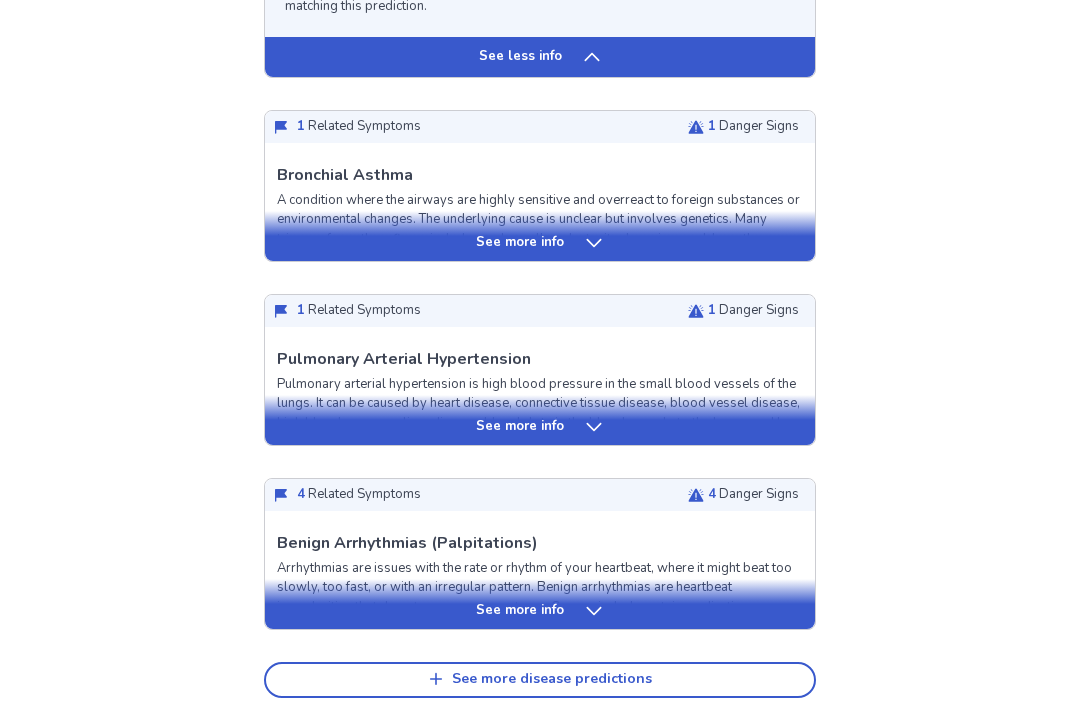 click on "See more info" at bounding box center (540, 243) 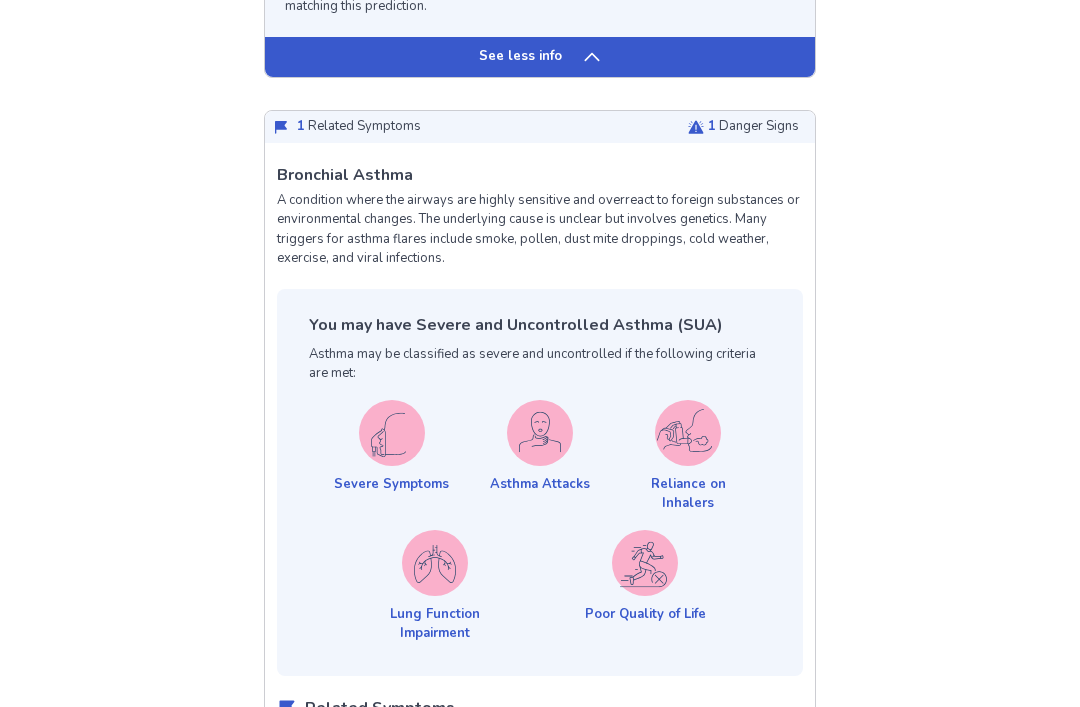 click on "A condition where the airways are highly sensitive and overreact to foreign substances or environmental changes. The underlying cause is unclear but involves genetics. Many triggers for asthma flares include smoke, pollen, dust mite droppings, cold weather, exercise, and viral infections." at bounding box center [540, 230] 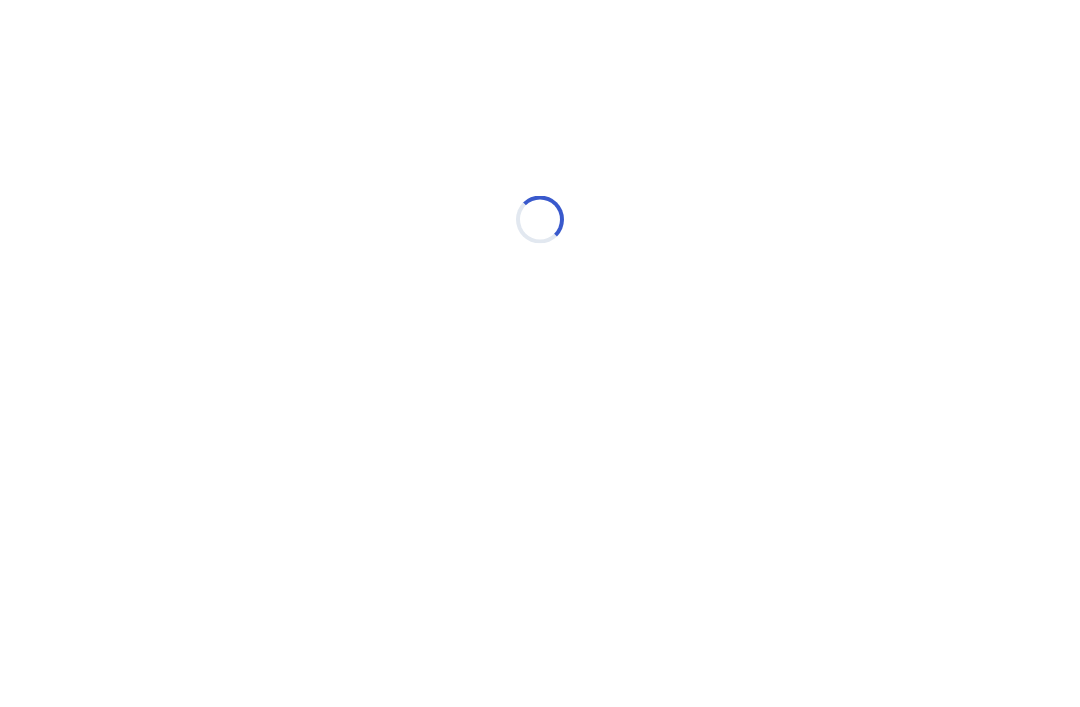 scroll, scrollTop: 0, scrollLeft: 0, axis: both 